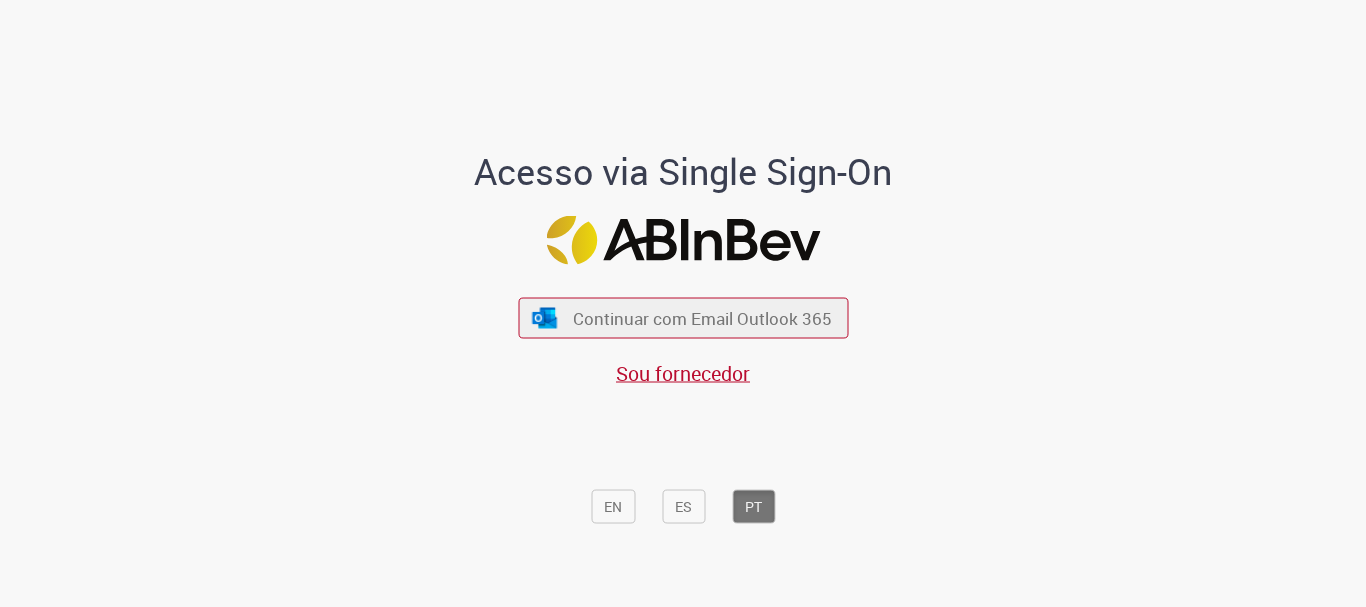scroll, scrollTop: 0, scrollLeft: 0, axis: both 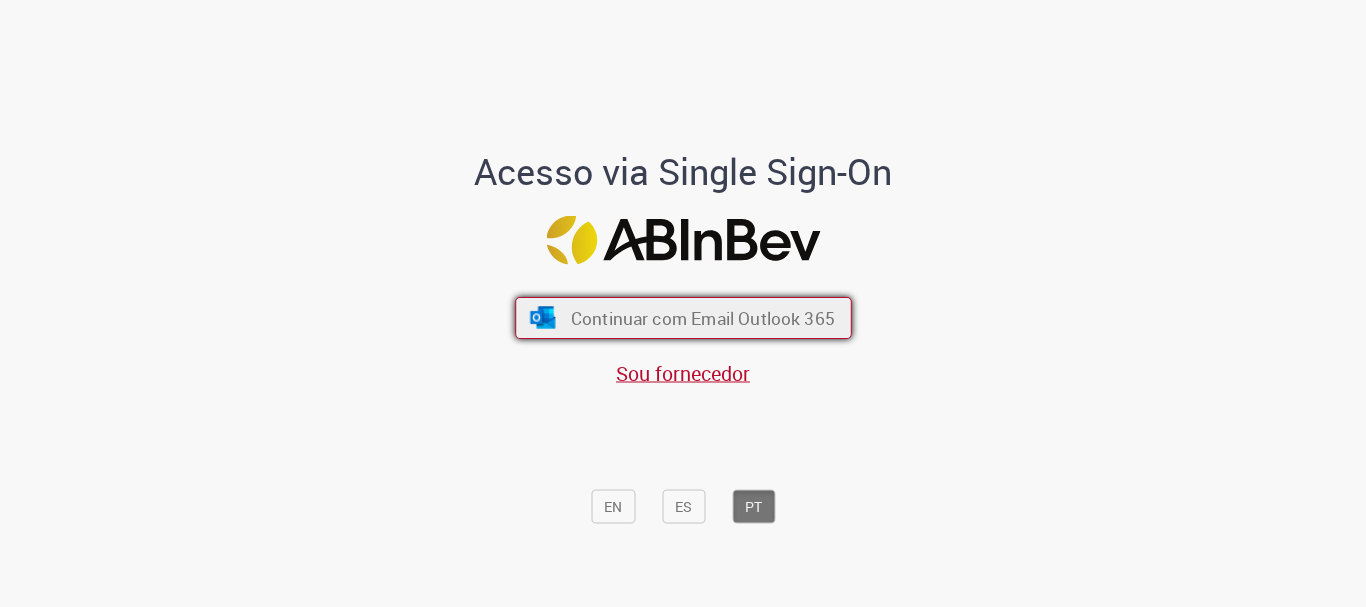 click at bounding box center [542, 318] 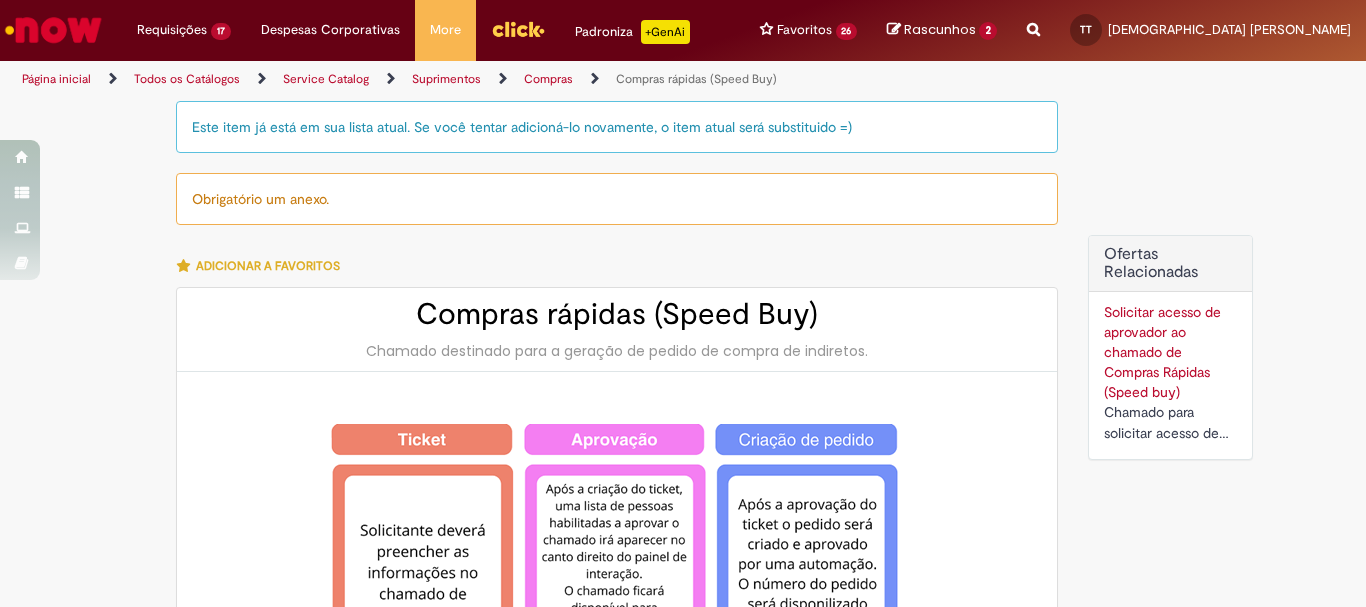 scroll, scrollTop: 0, scrollLeft: 0, axis: both 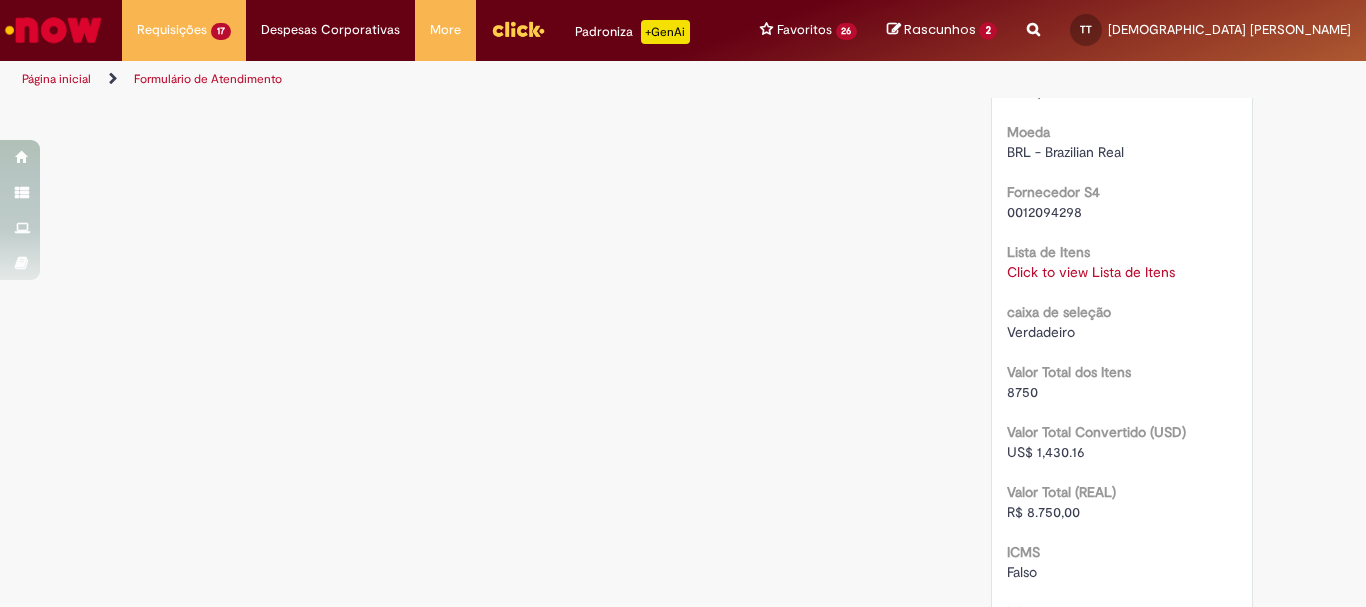 click on "Click to view Lista de Itens" at bounding box center [1091, 272] 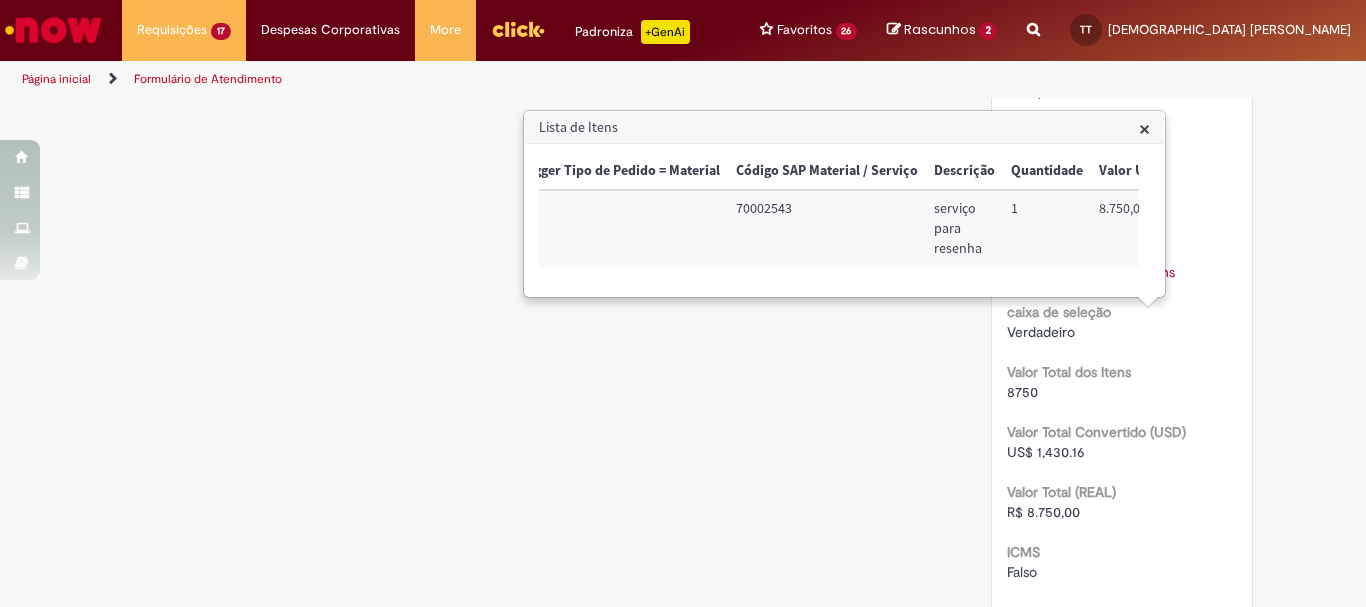 scroll, scrollTop: 0, scrollLeft: 813, axis: horizontal 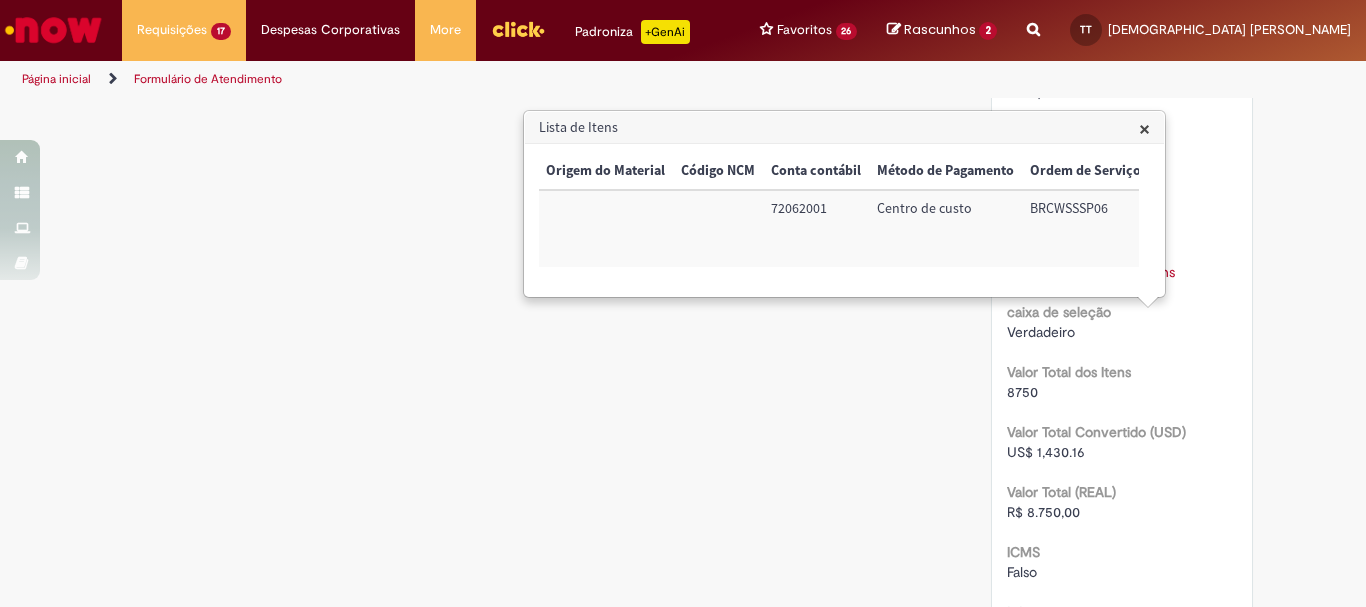click on "Número
R13283786
Status
Aberto
Criação
2d atrás 2 dias atrás
Previsão Aprovação
21/07/2025 16:00:00
Aprovador
Gabriela Aparecida De Souza, Joao Pedro Poppi De Carvalho, Juliana Rodrigues Raspa, Rafael Lepori Martinez, Renata Delachiave Gaspar
Opções
RPA Moeda
BRL - Brazilian Real
taxa de conversão
6.1182
Saldo
4250
Country Code
BR
SAP Interim
s4
Declaro que li e aceito as regras listadas na descrição da oferta e que poderei responder a auditoria e compliance caso alguma regra não for devidamente cumprida
Verdadeiro" at bounding box center (1122, -317) 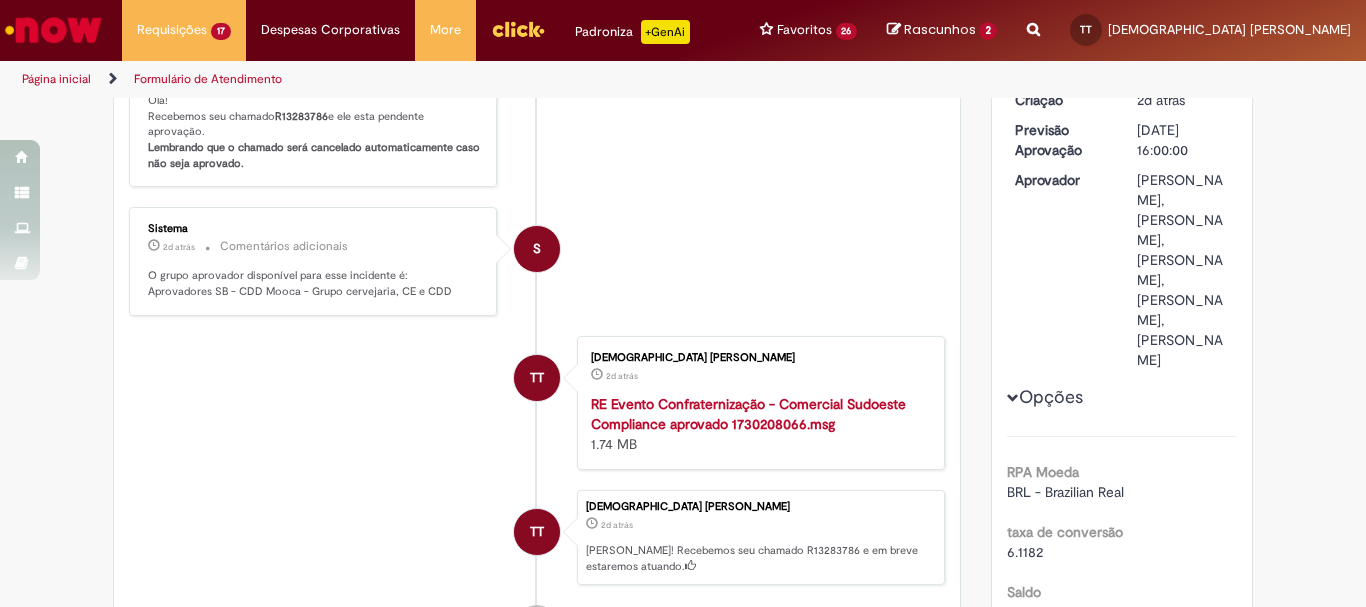 scroll, scrollTop: 0, scrollLeft: 0, axis: both 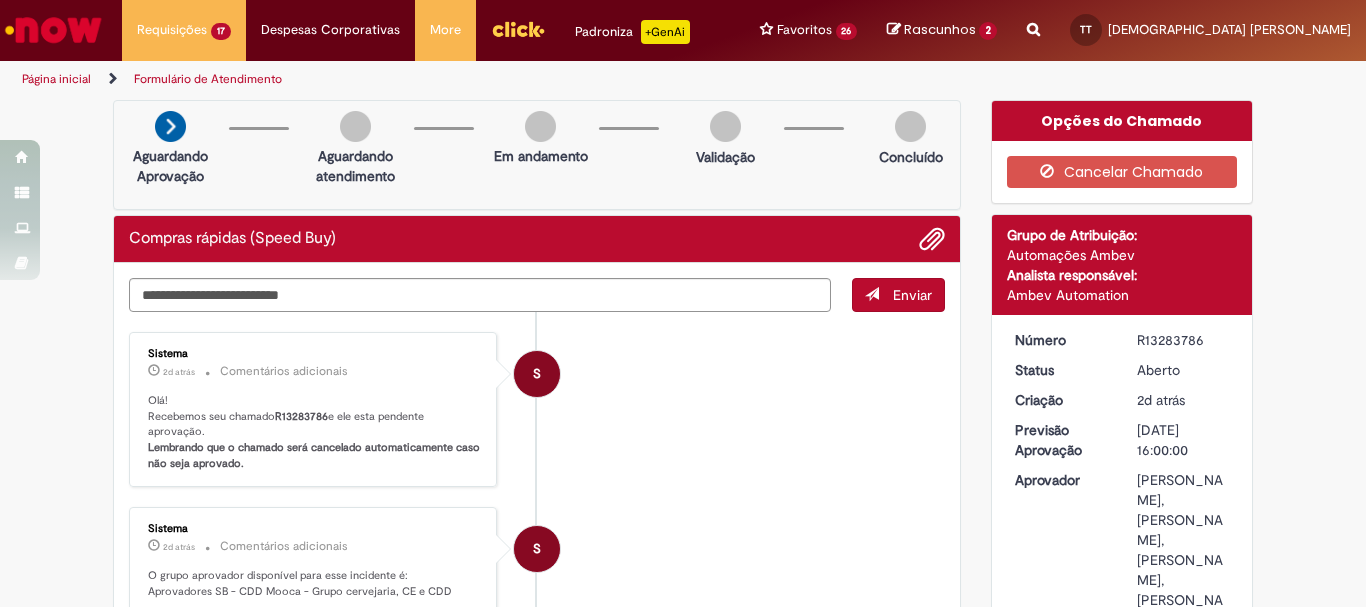 click on "R13283786" at bounding box center [1183, 340] 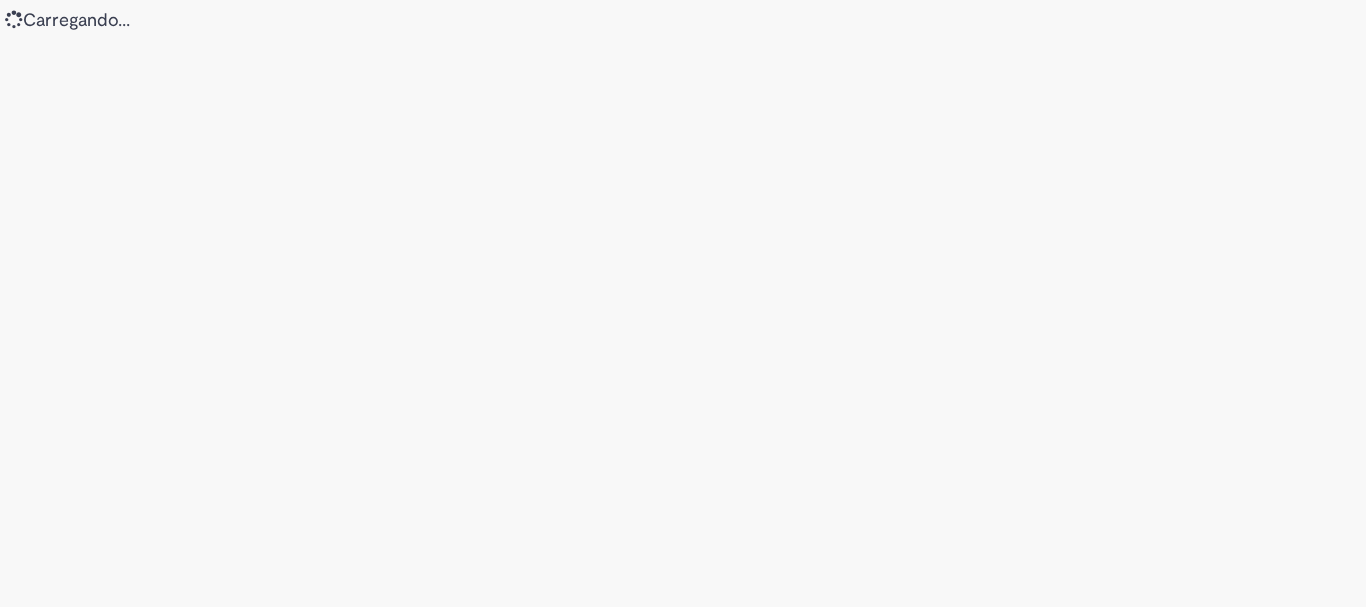 scroll, scrollTop: 0, scrollLeft: 0, axis: both 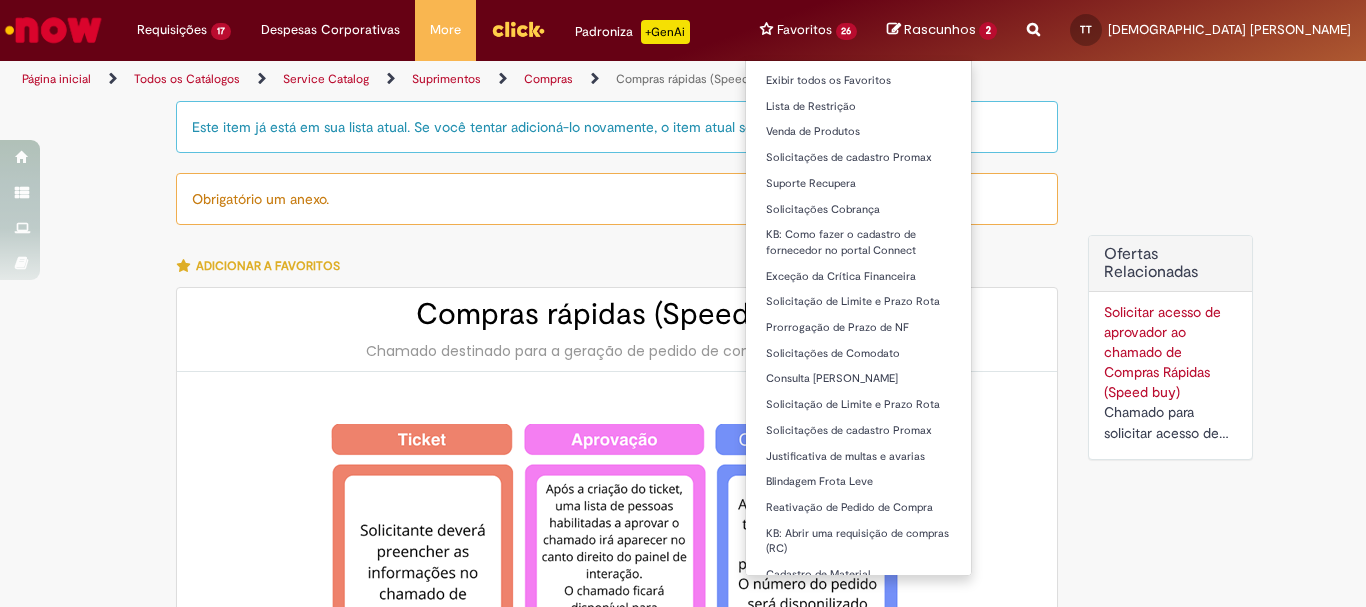 type on "********" 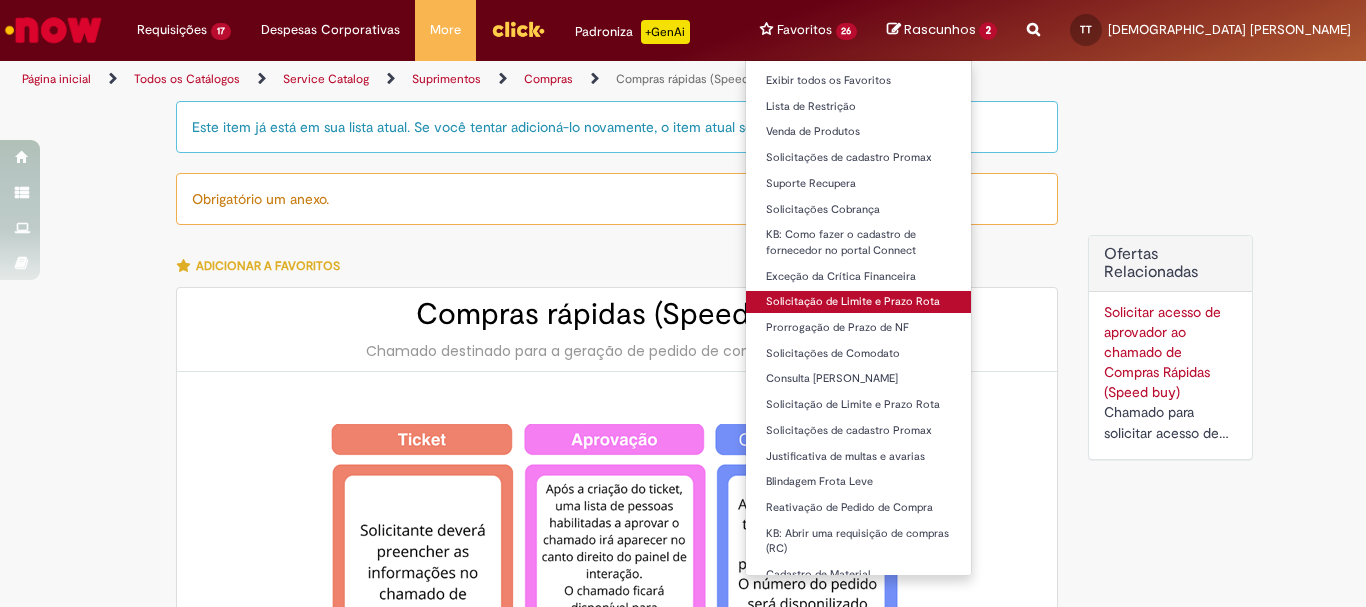click on "Solicitação de Limite e Prazo Rota" at bounding box center (859, 302) 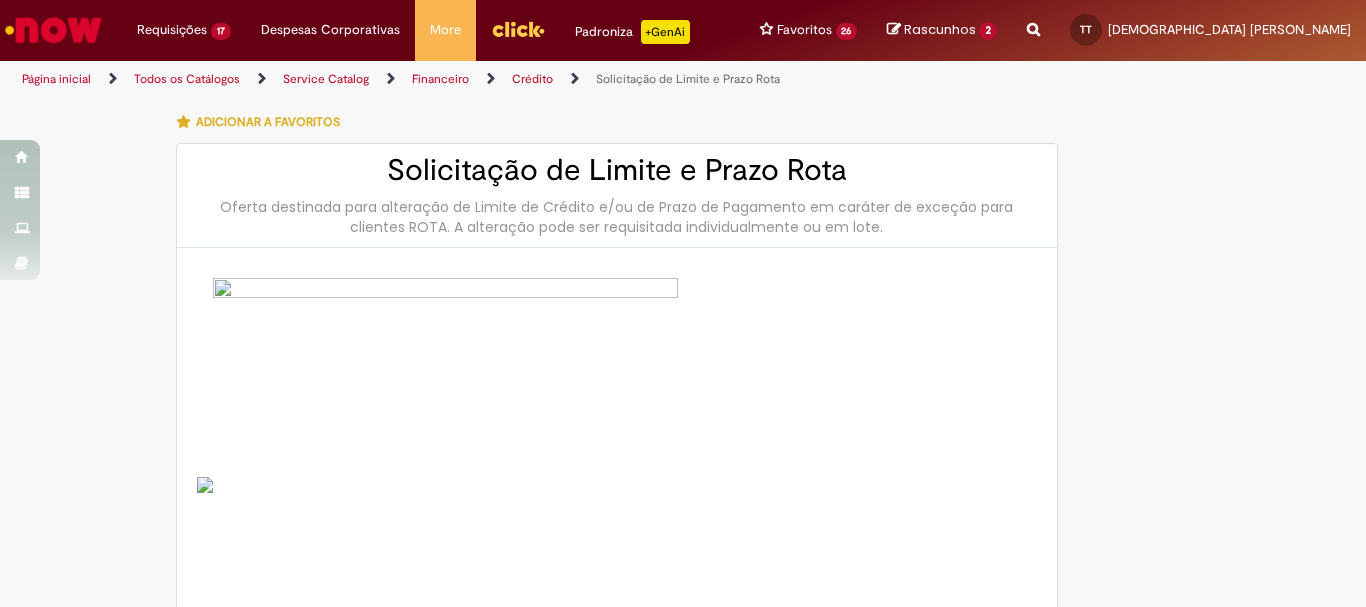 type on "********" 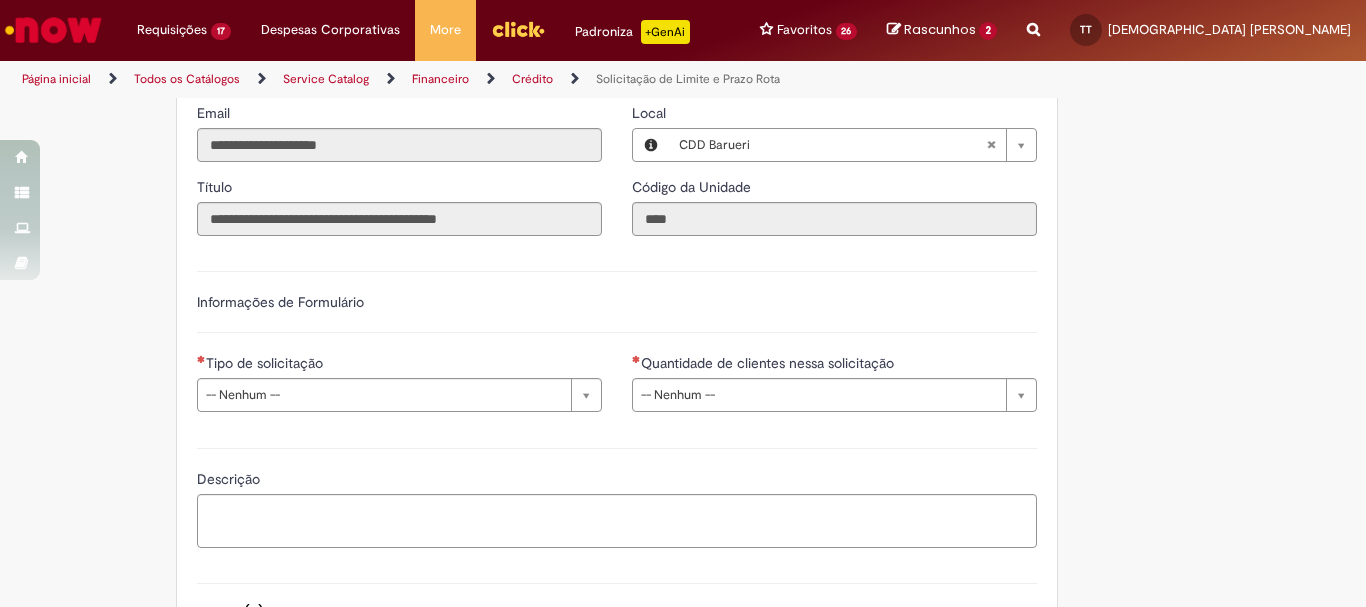scroll, scrollTop: 846, scrollLeft: 0, axis: vertical 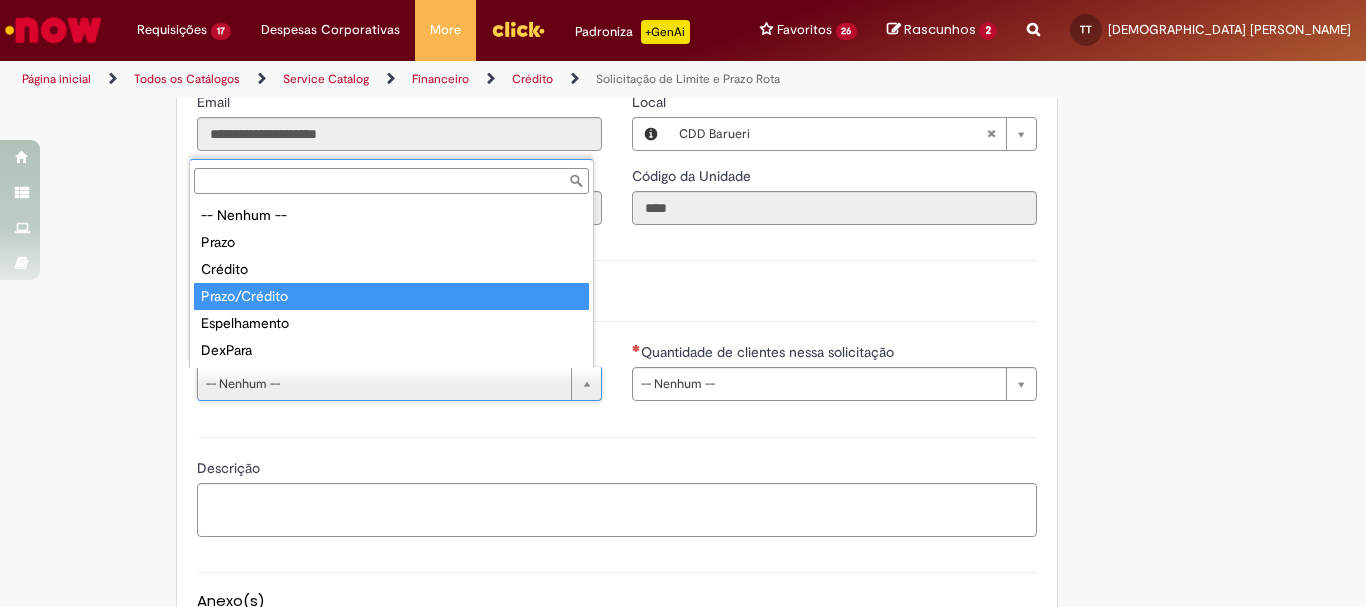 type on "**********" 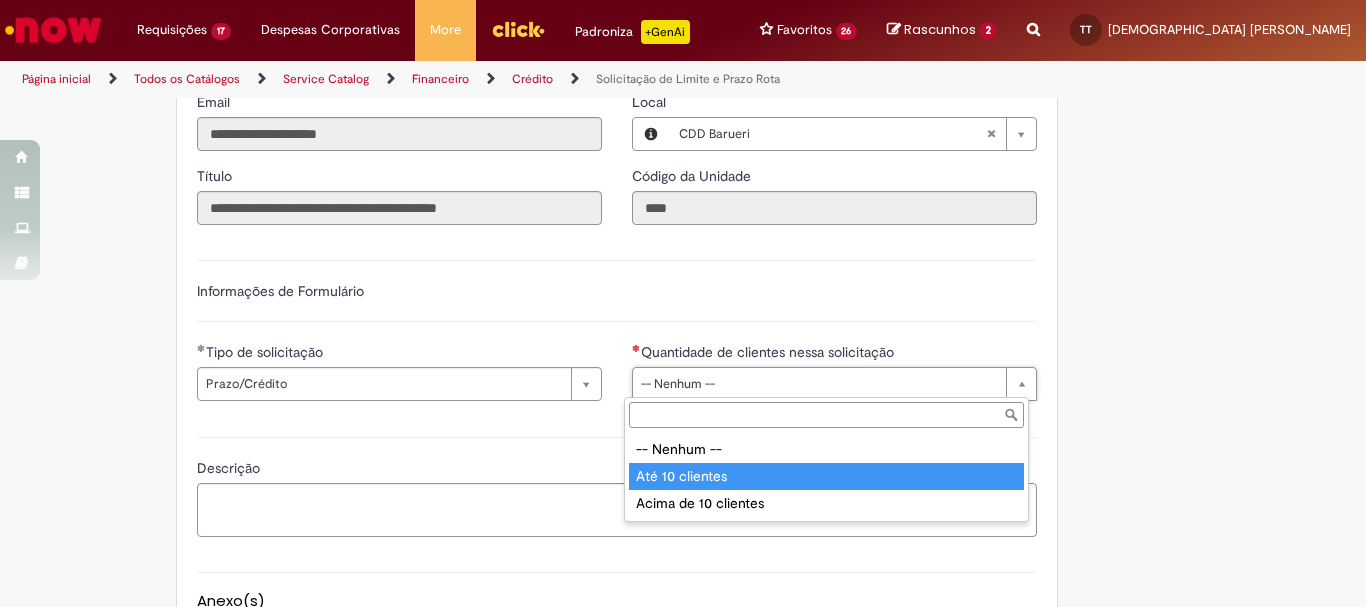 type on "**********" 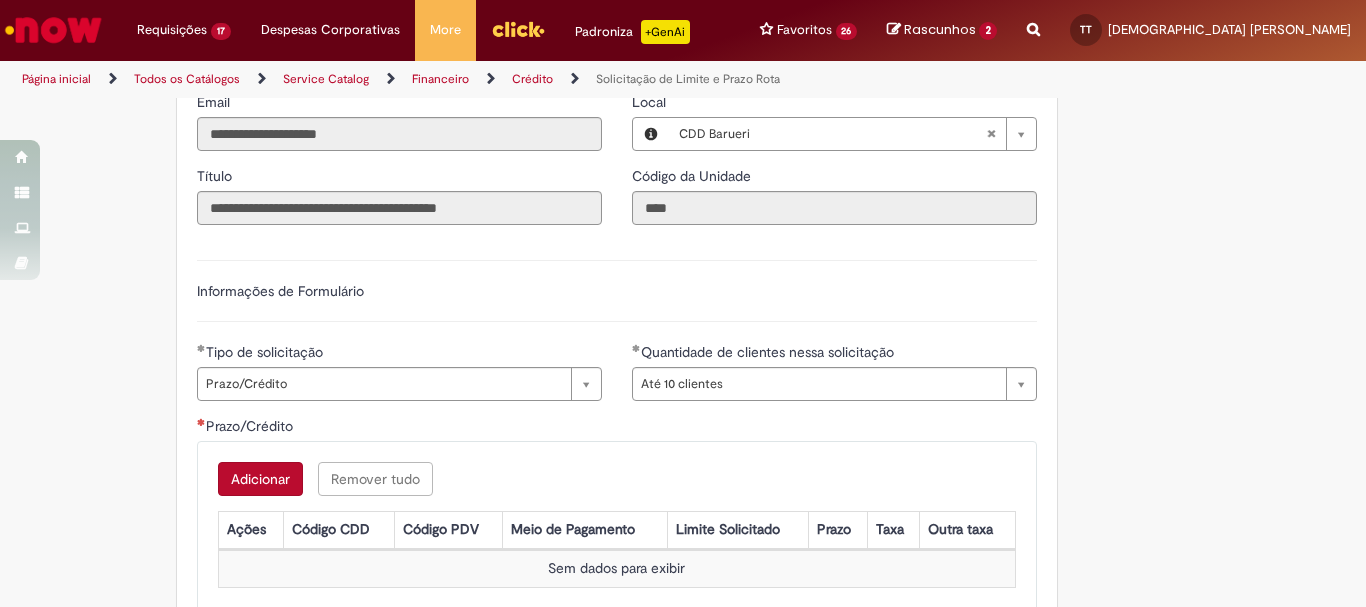 click on "Adicionar" at bounding box center (260, 479) 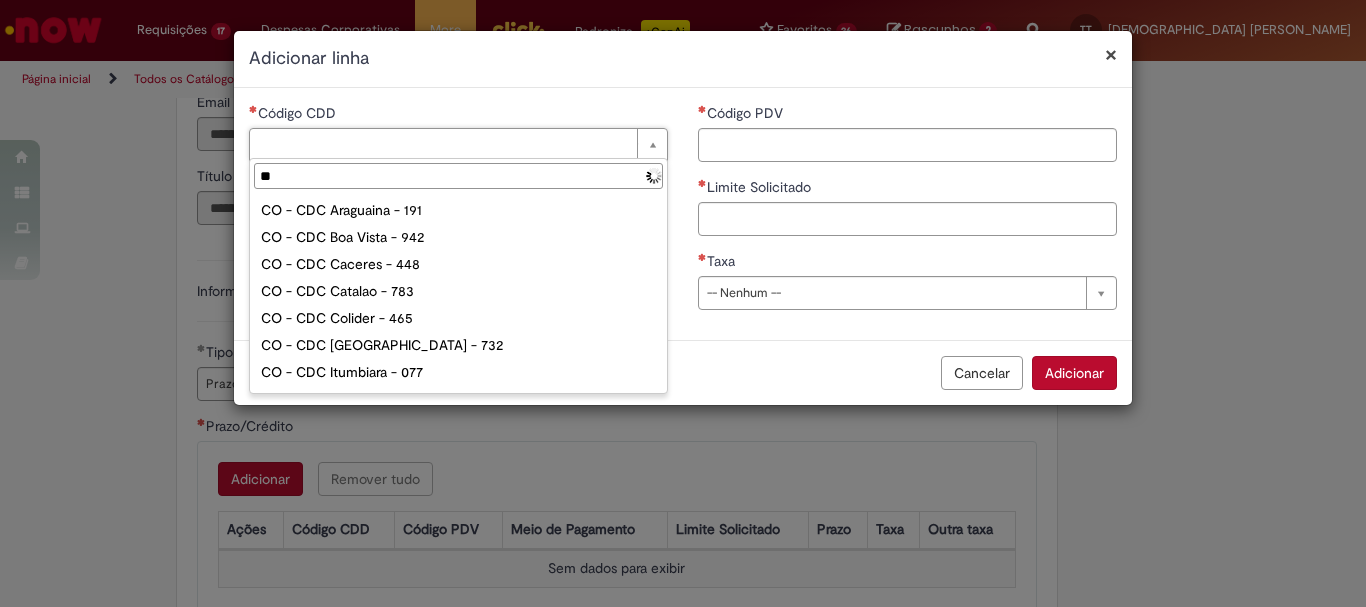 type on "***" 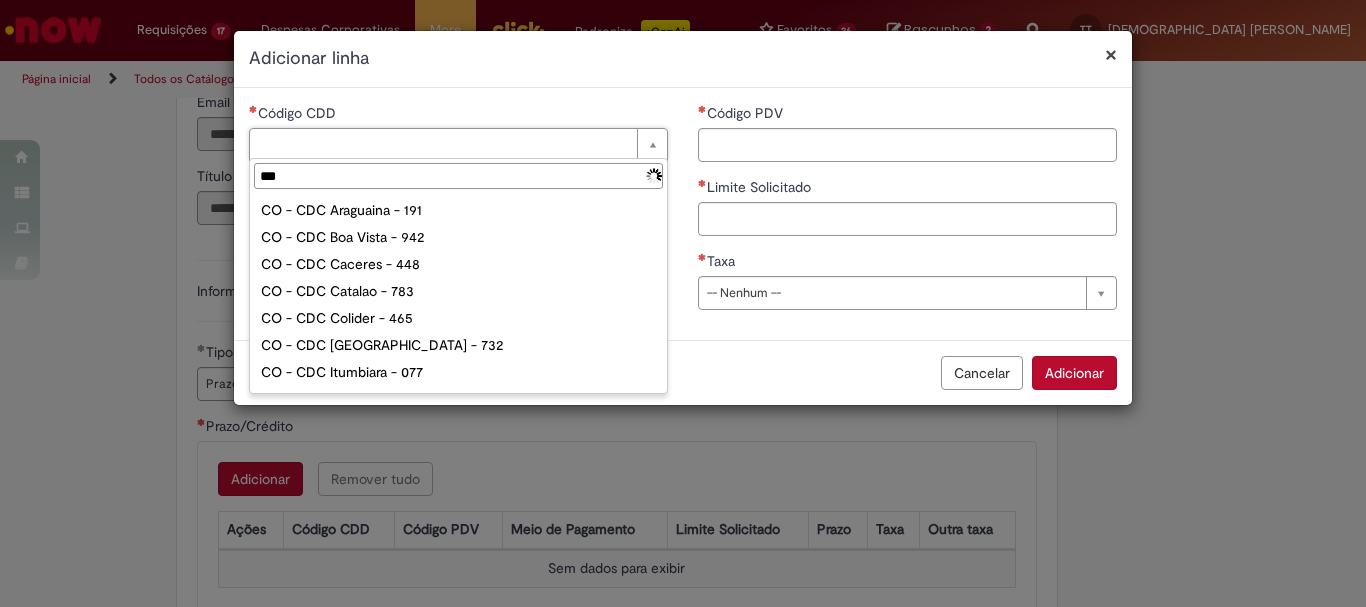 type on "**********" 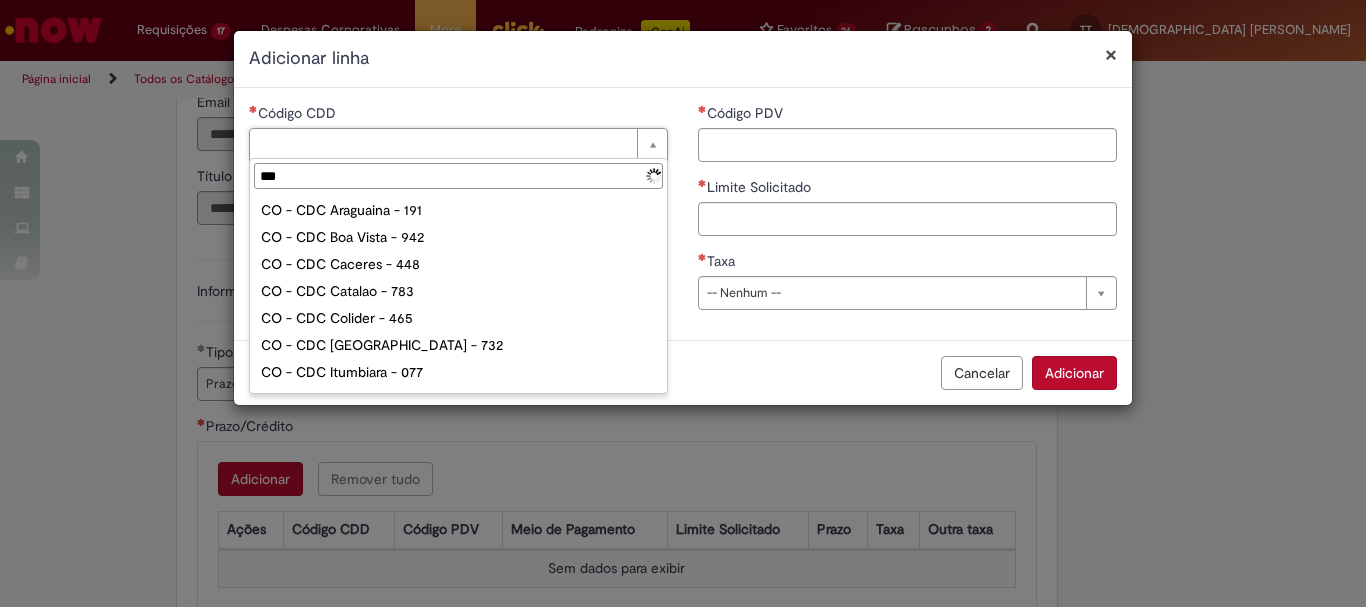type on "**********" 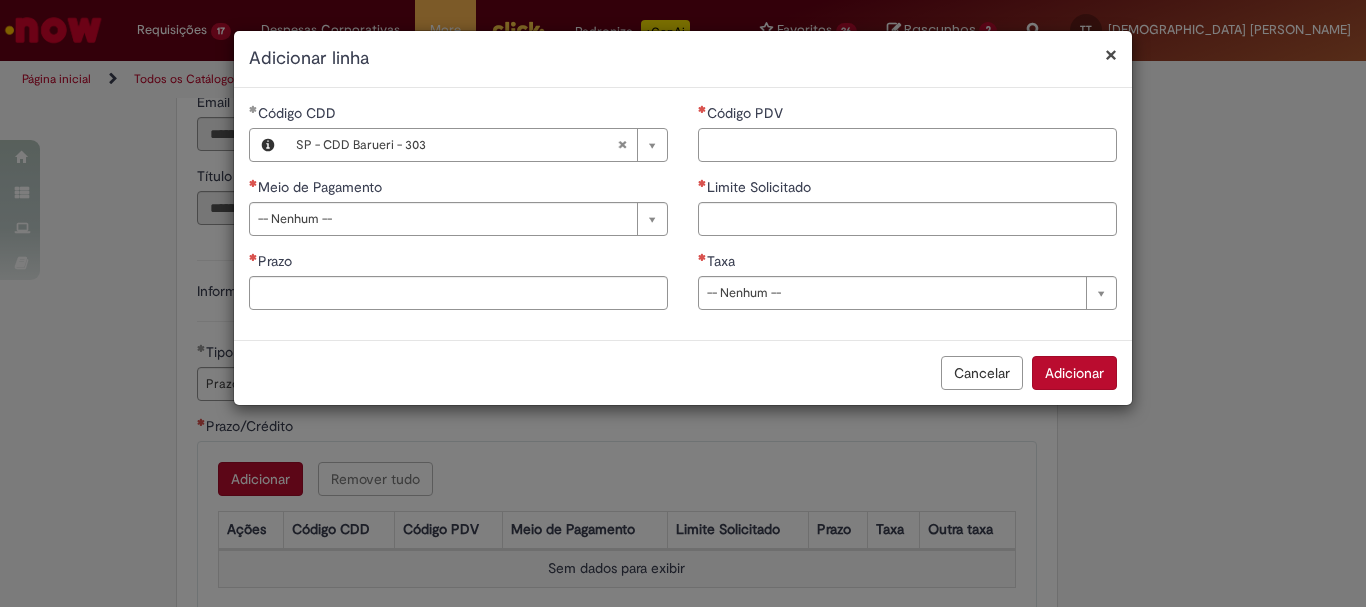 paste on "*****" 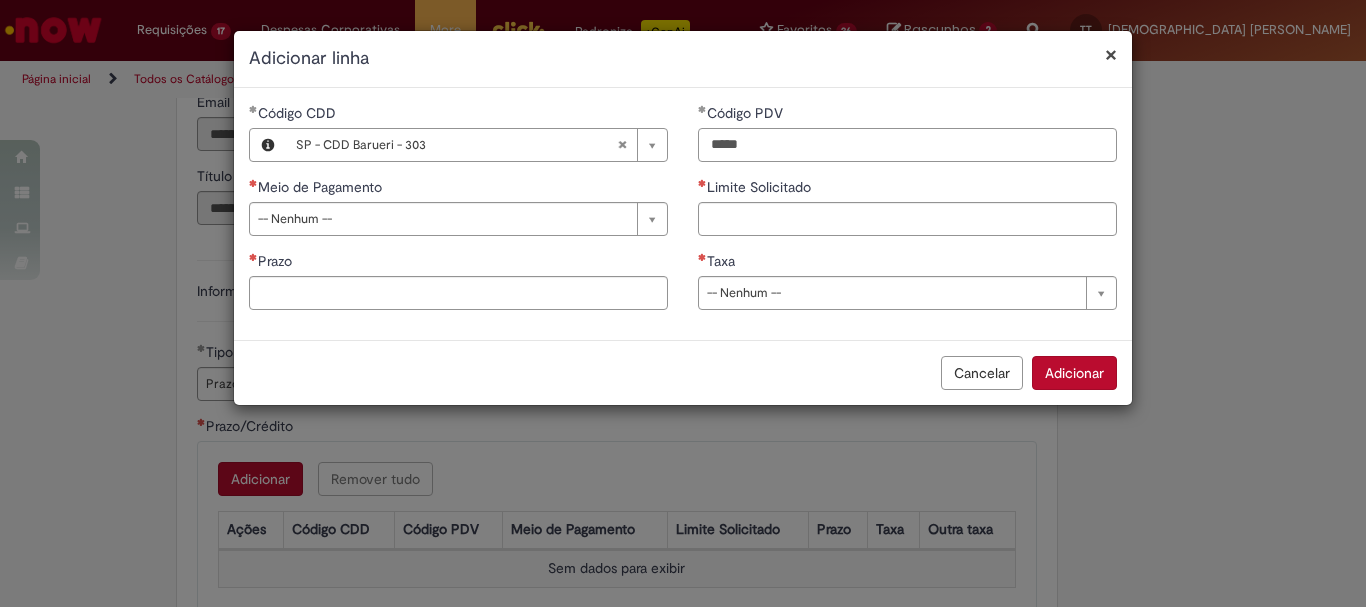 type on "*****" 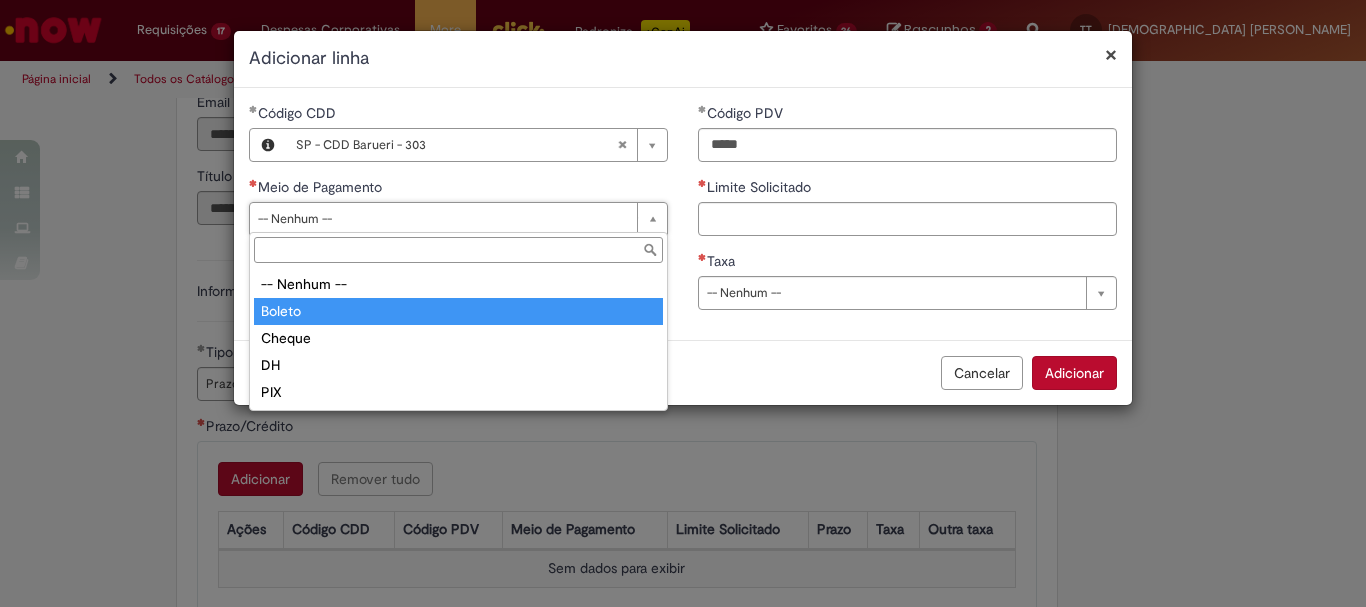 type on "******" 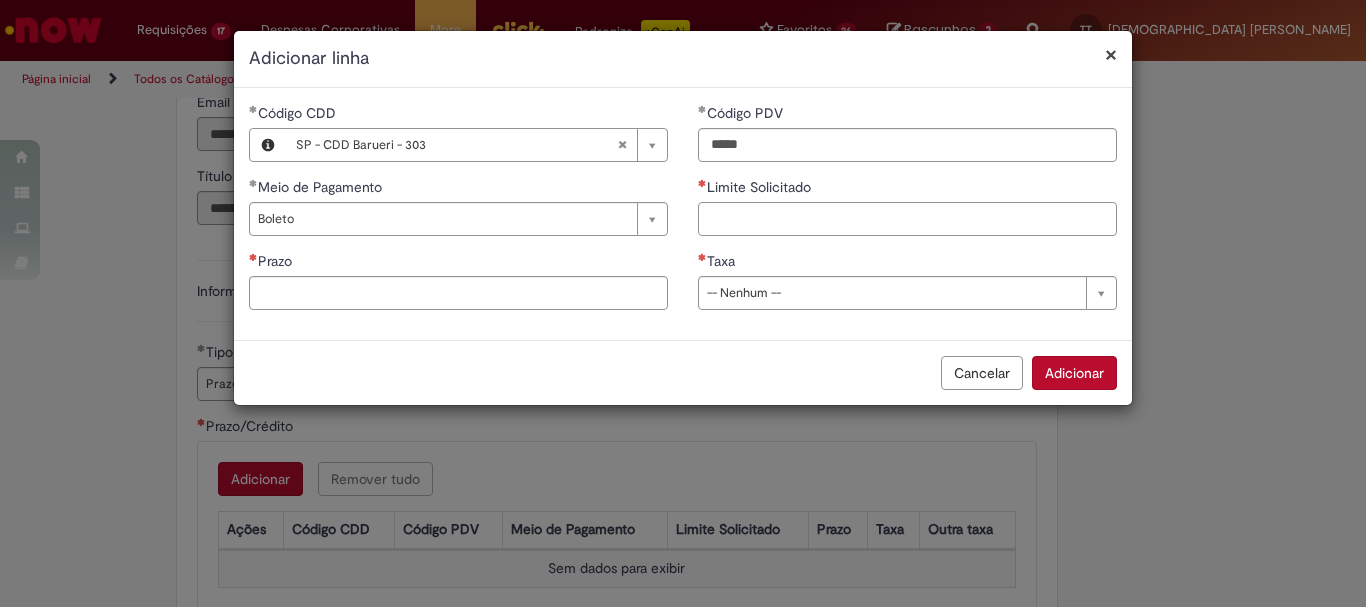 click on "Limite Solicitado" at bounding box center [907, 219] 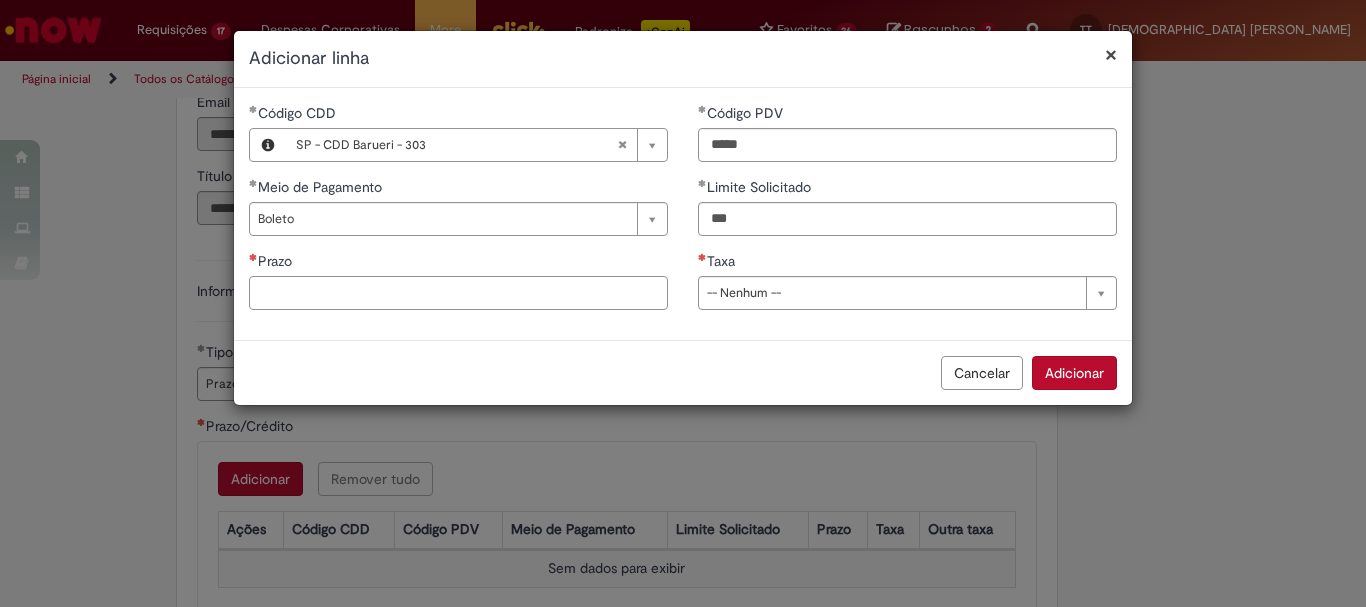 type on "******" 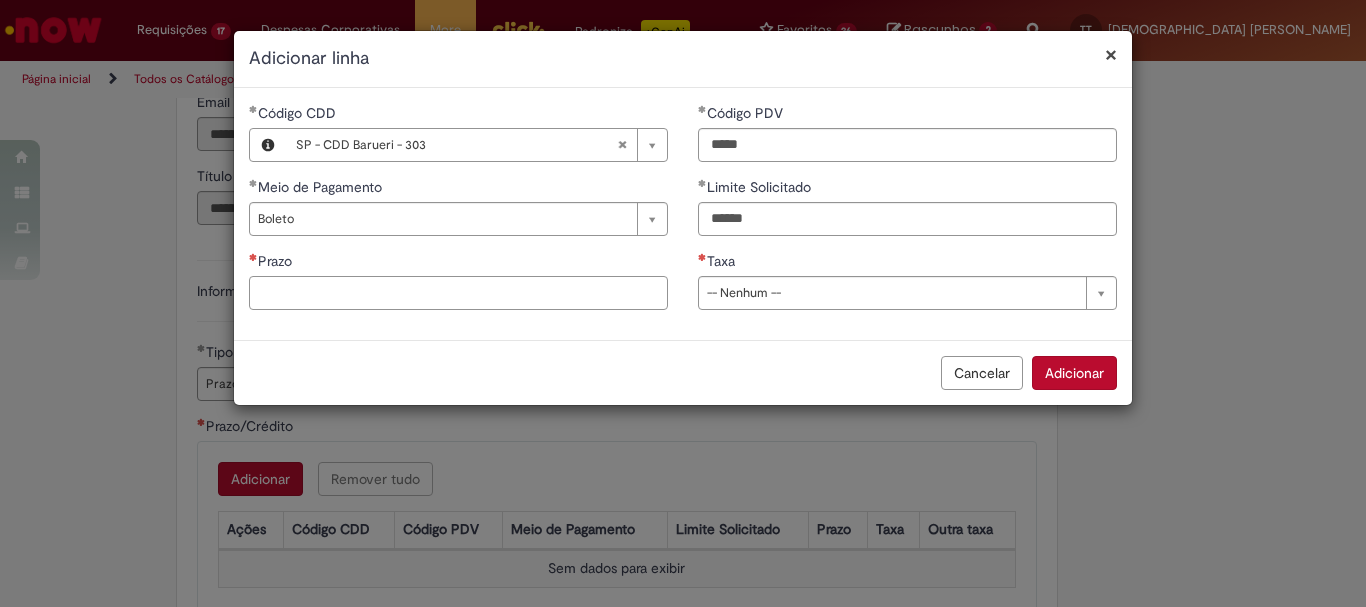 click on "Prazo" at bounding box center [458, 293] 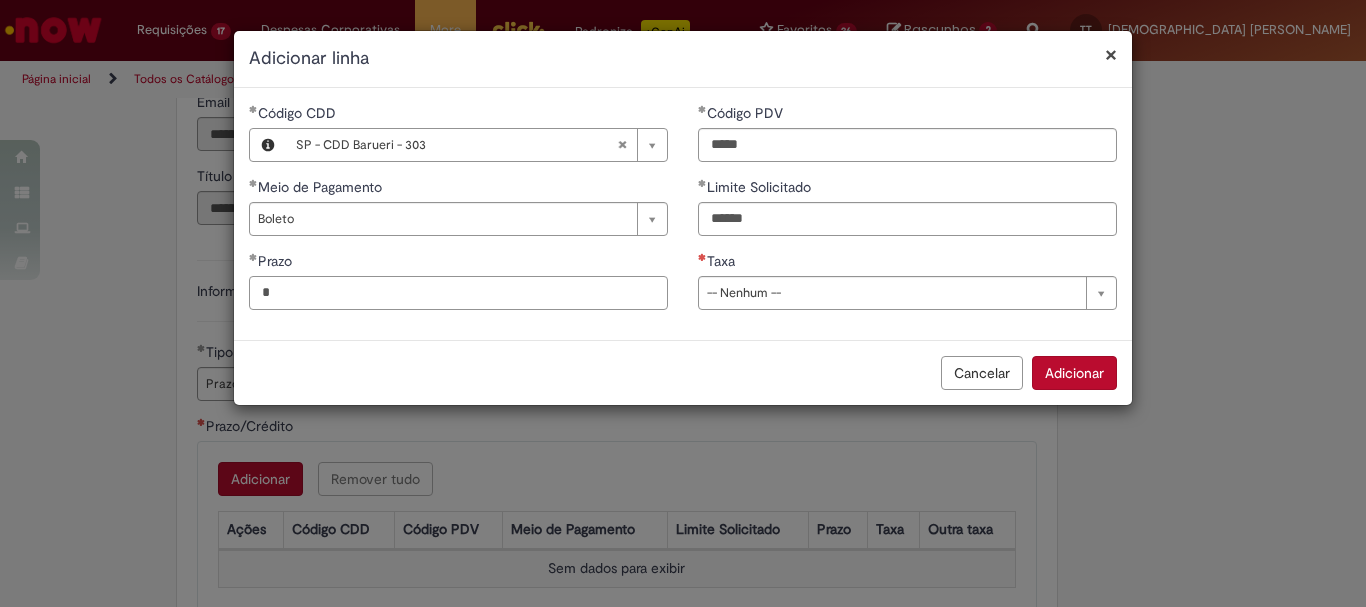 type on "*" 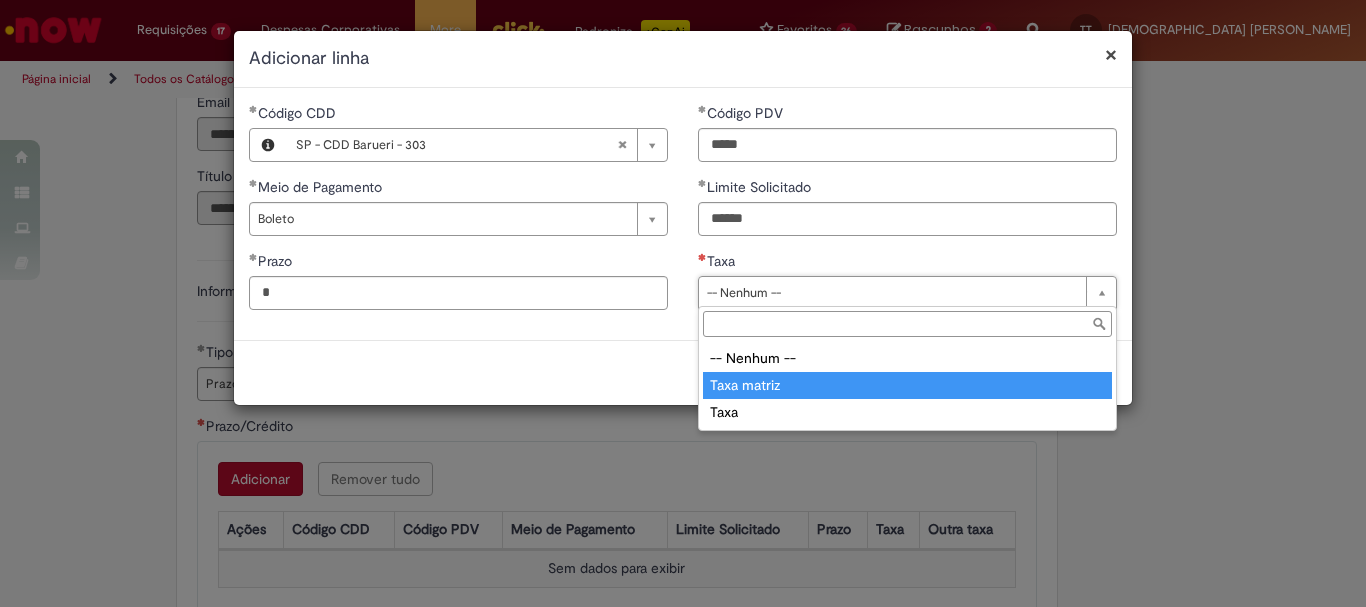 type on "**********" 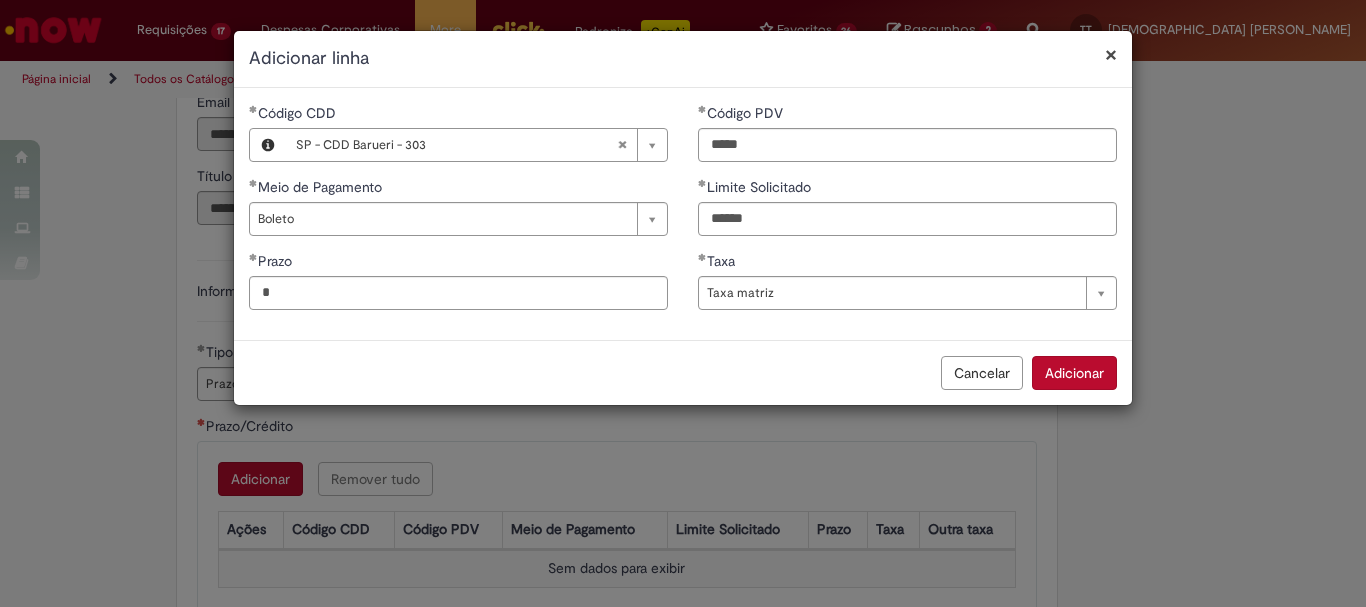 click on "Adicionar" at bounding box center [1074, 373] 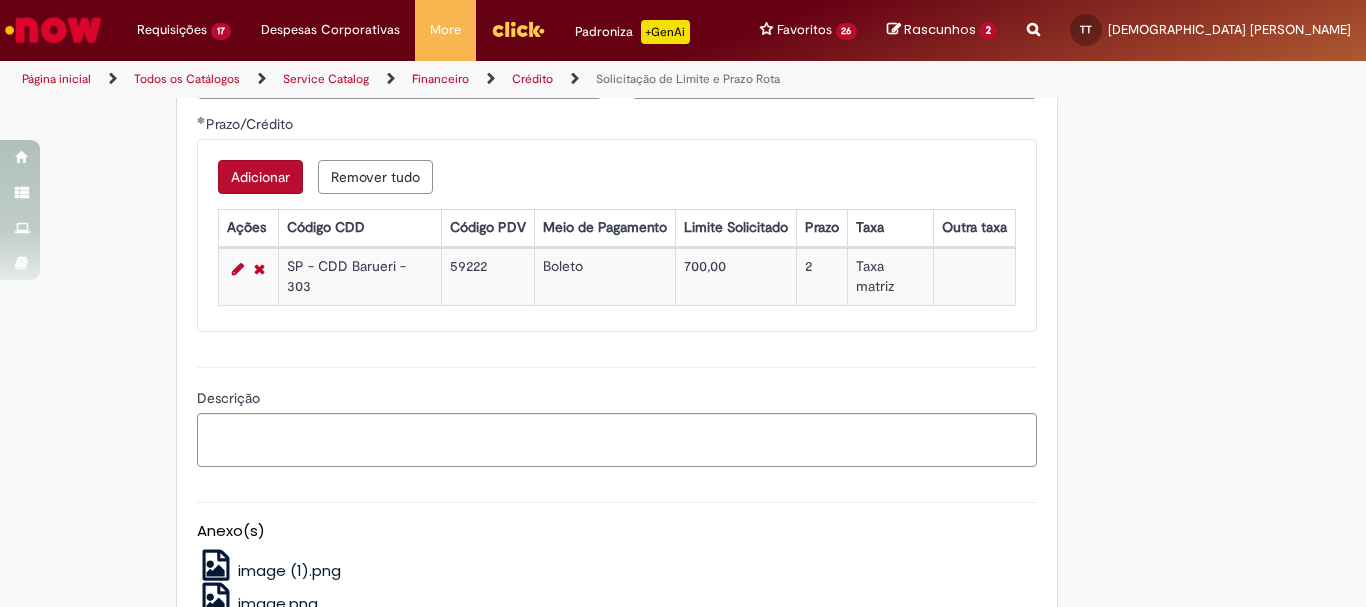 scroll, scrollTop: 1311, scrollLeft: 0, axis: vertical 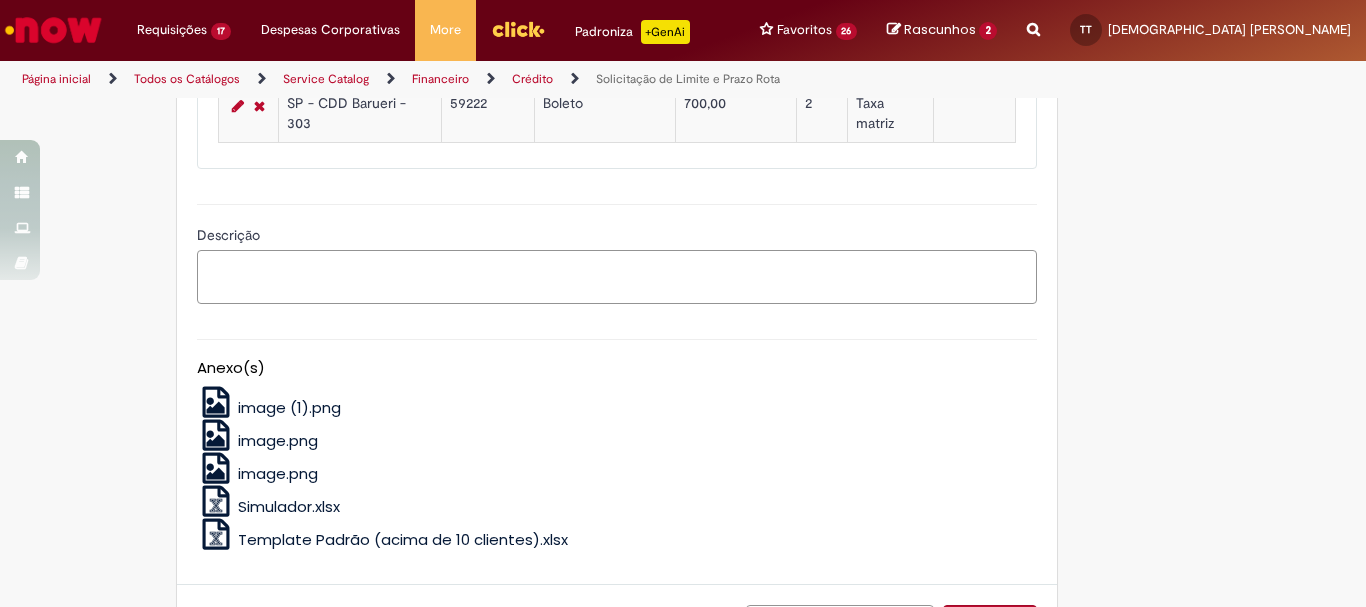 click on "Descrição" at bounding box center [617, 277] 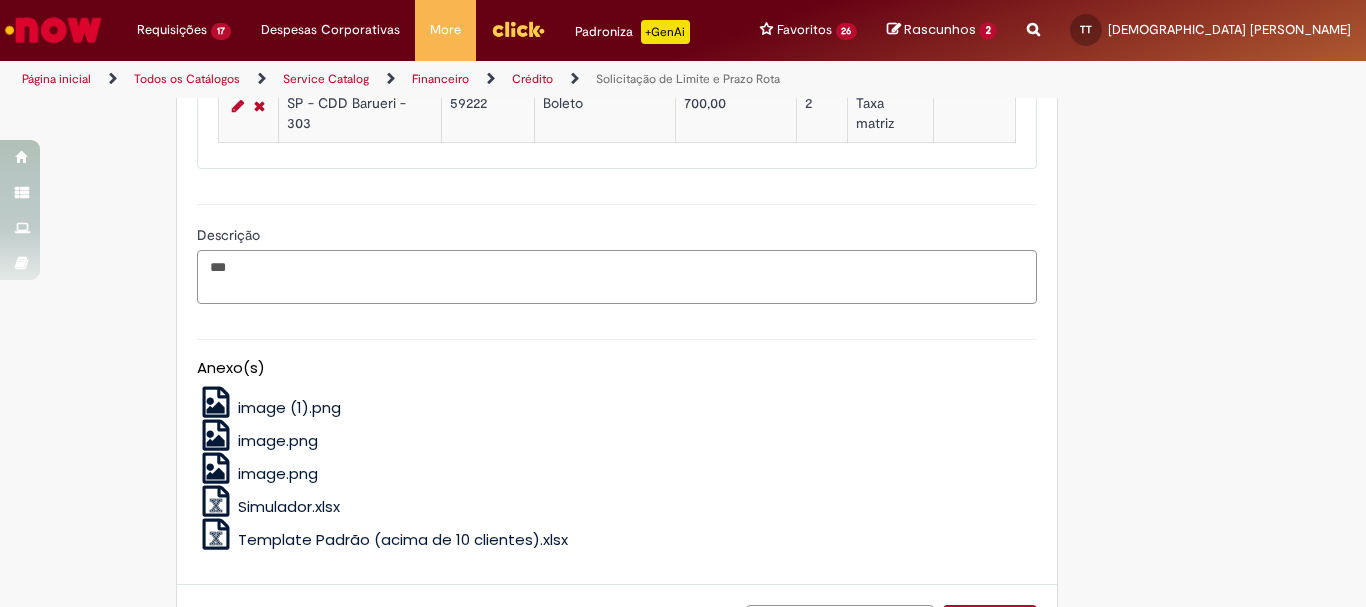 paste on "*****" 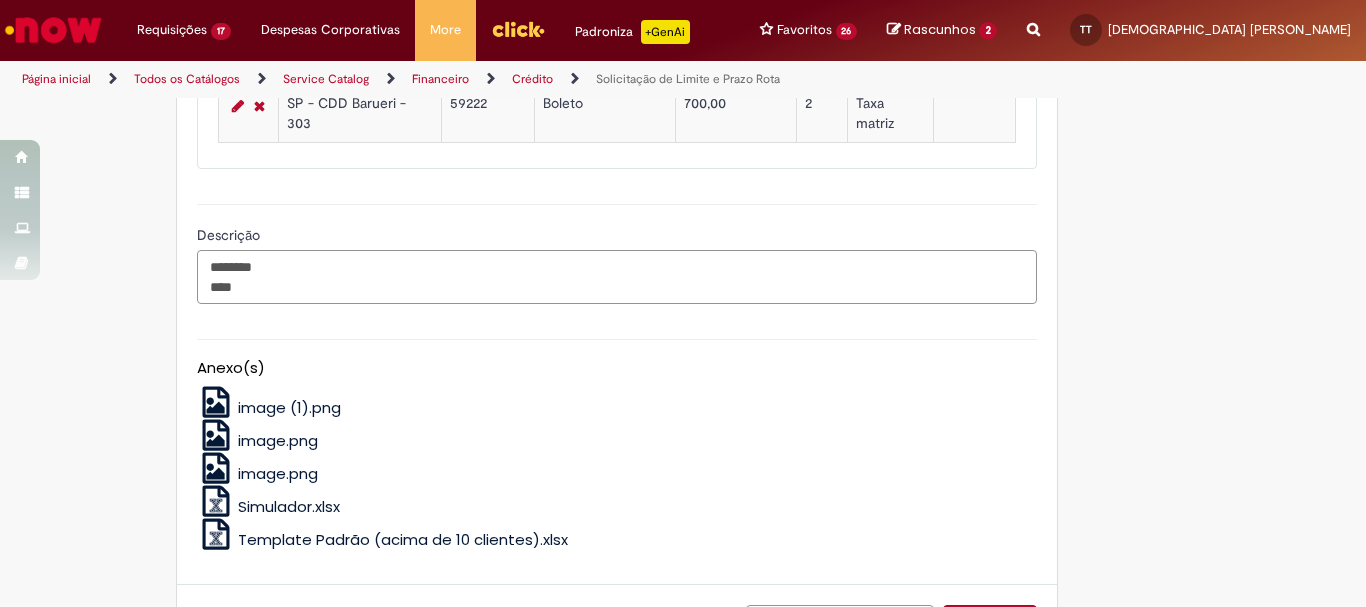 type on "********
****" 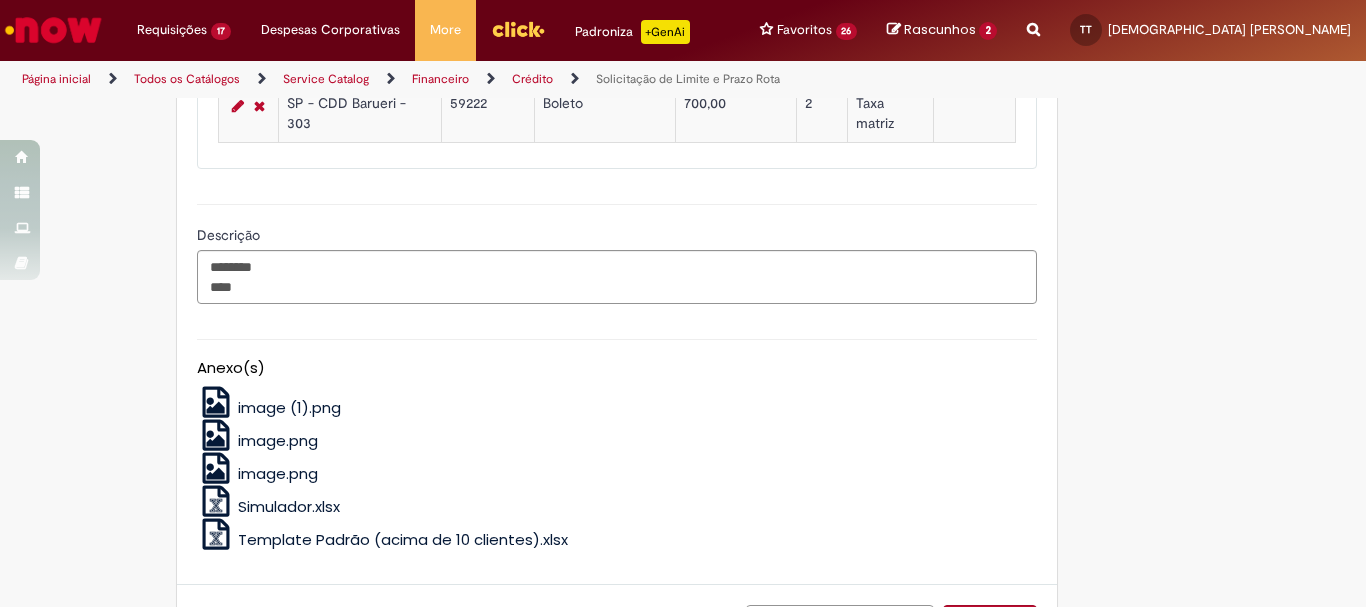 scroll, scrollTop: 1474, scrollLeft: 0, axis: vertical 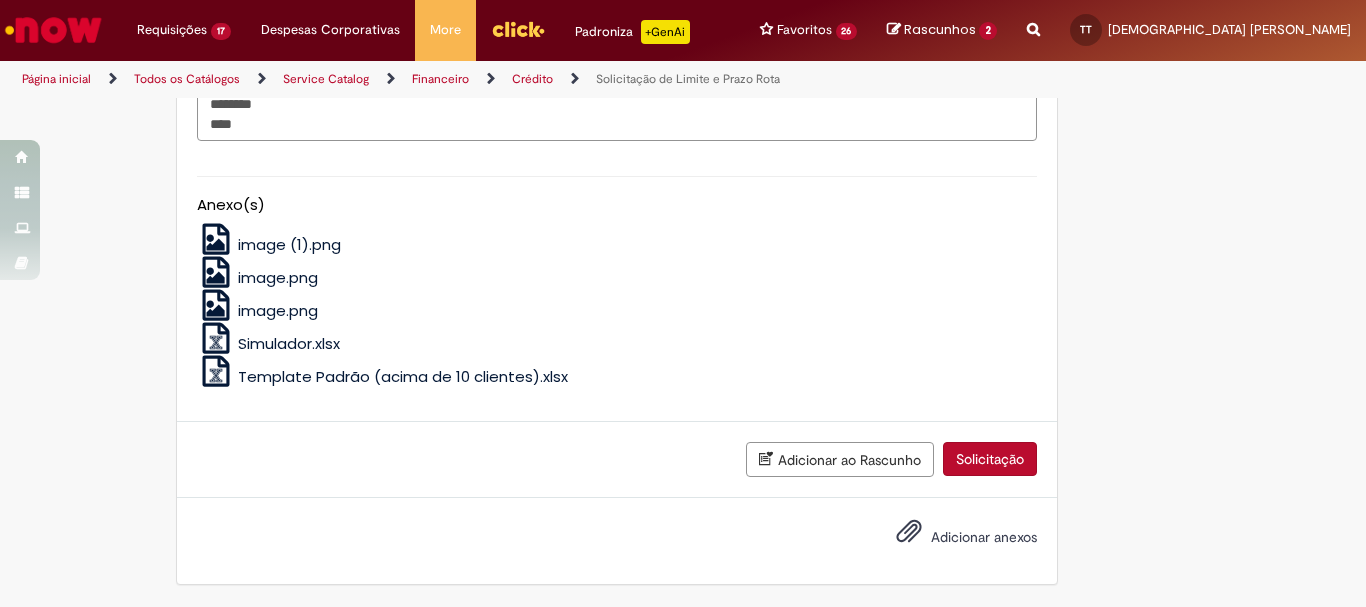 click on "Solicitação" at bounding box center [990, 459] 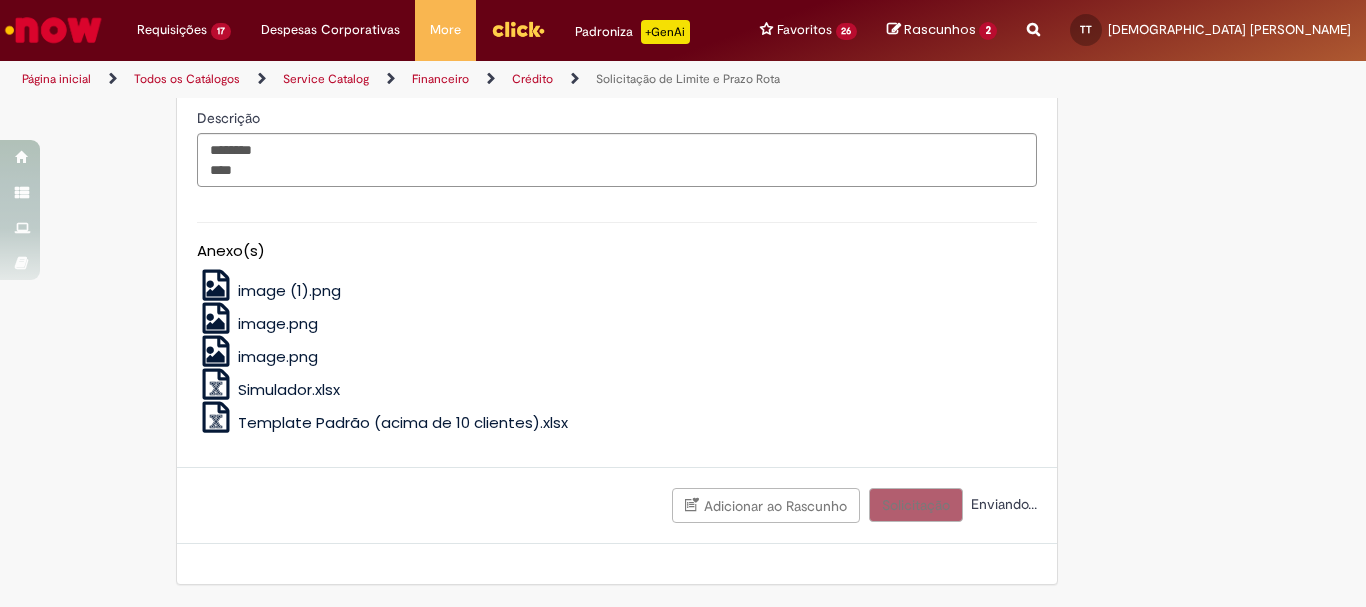 scroll, scrollTop: 1428, scrollLeft: 0, axis: vertical 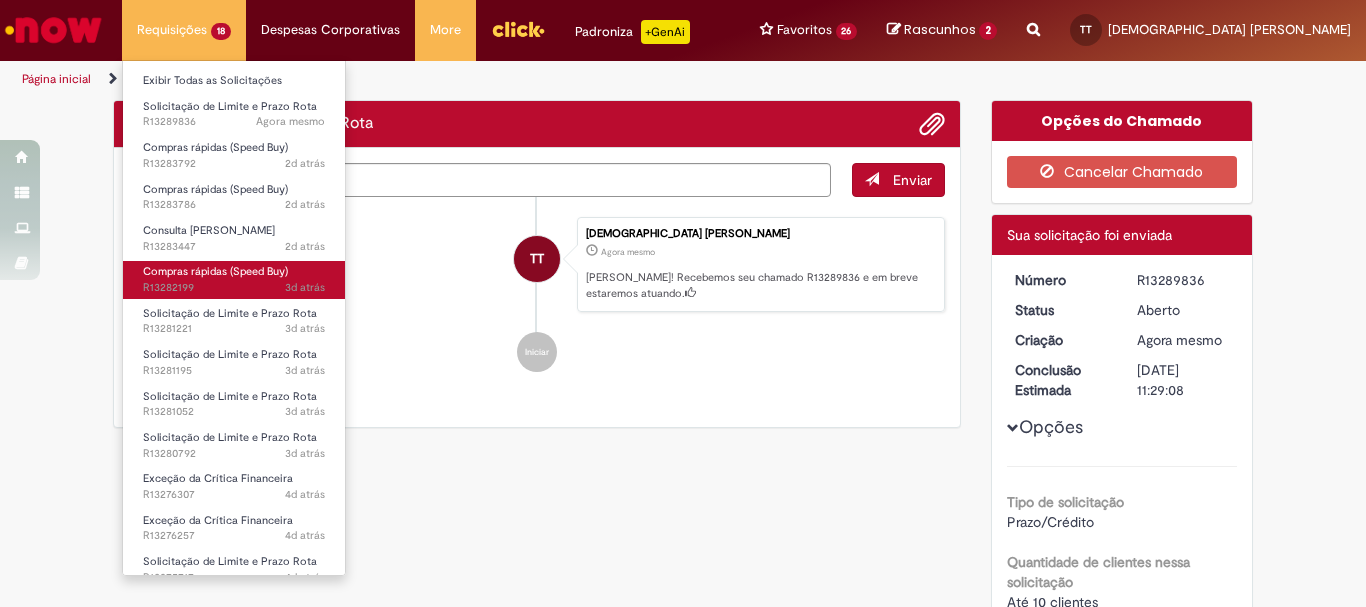 click on "Compras rápidas (Speed Buy)
3d atrás 3 dias atrás  R13282199" at bounding box center (234, 279) 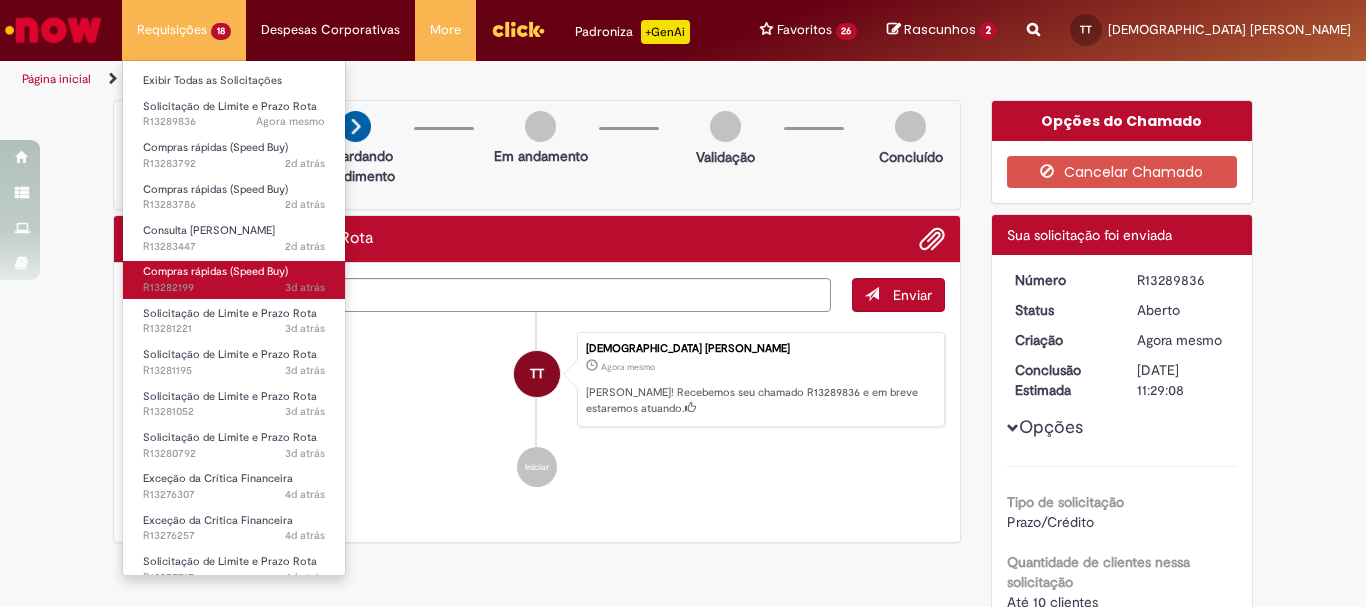 click on "Compras rápidas (Speed Buy)" at bounding box center [215, 271] 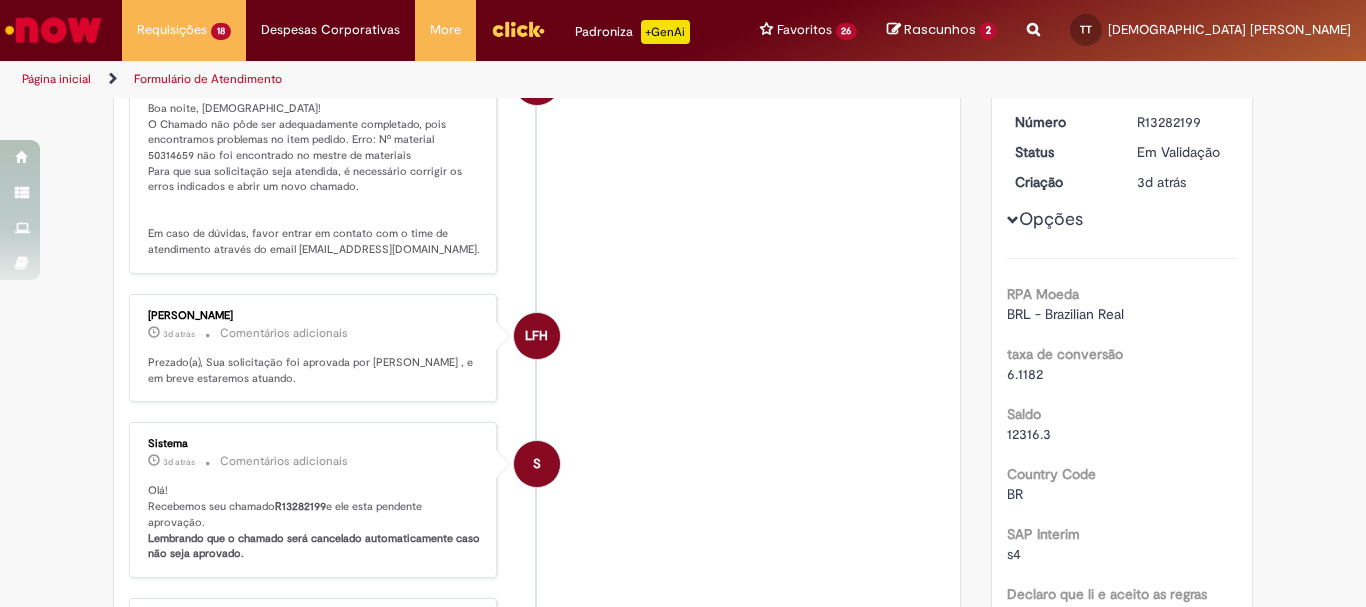 scroll, scrollTop: 0, scrollLeft: 0, axis: both 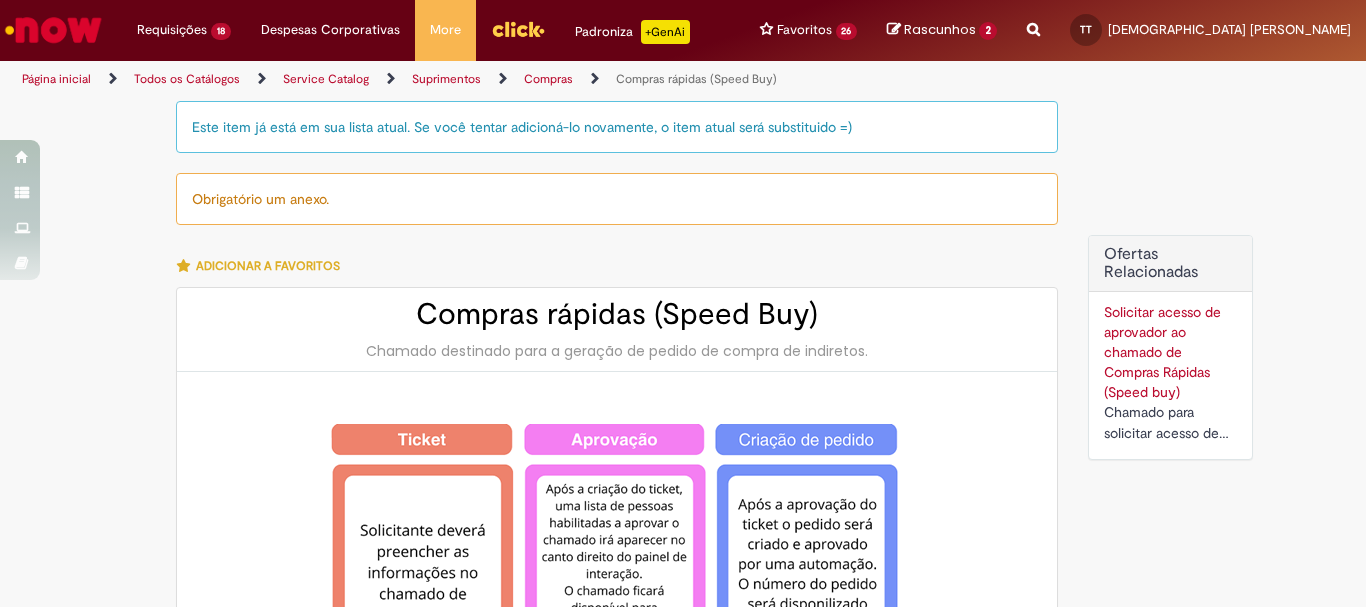 type on "********" 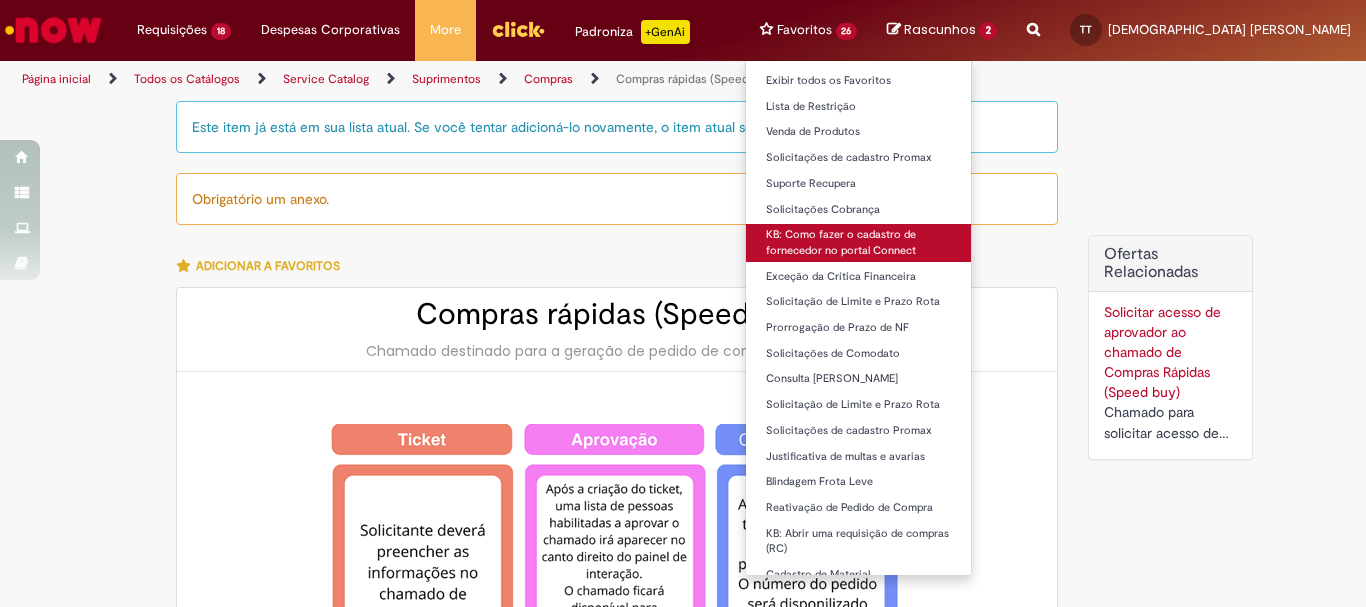 scroll, scrollTop: 237, scrollLeft: 0, axis: vertical 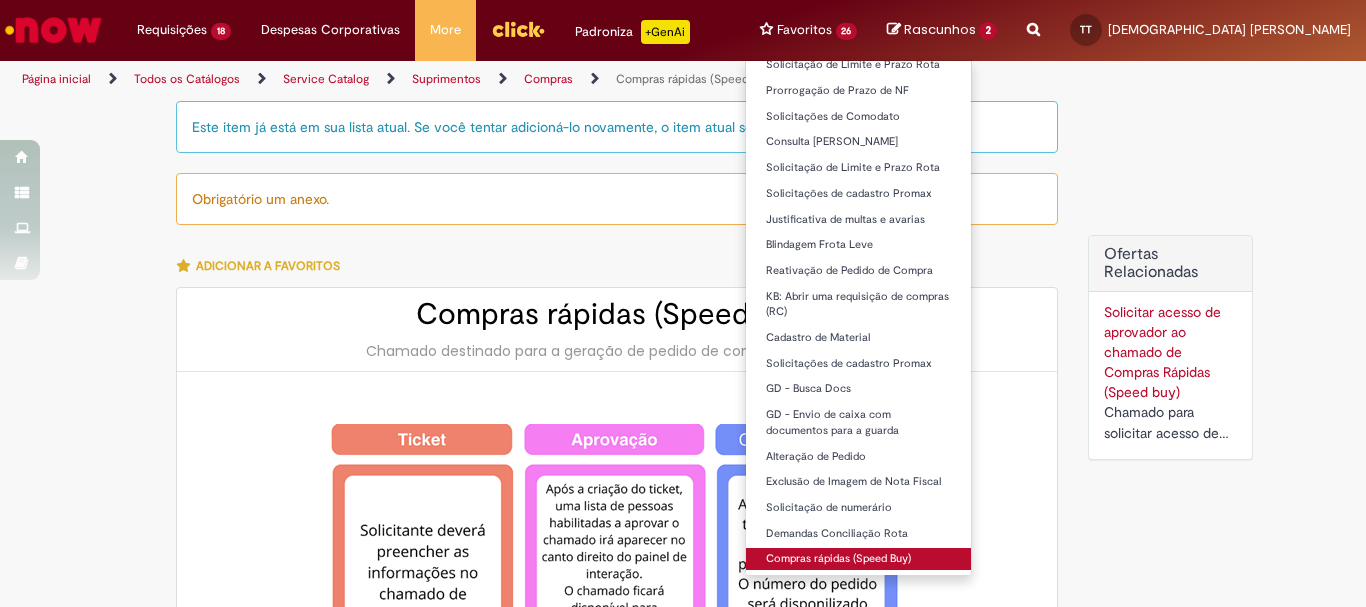 click on "Compras rápidas (Speed Buy)" at bounding box center (859, 559) 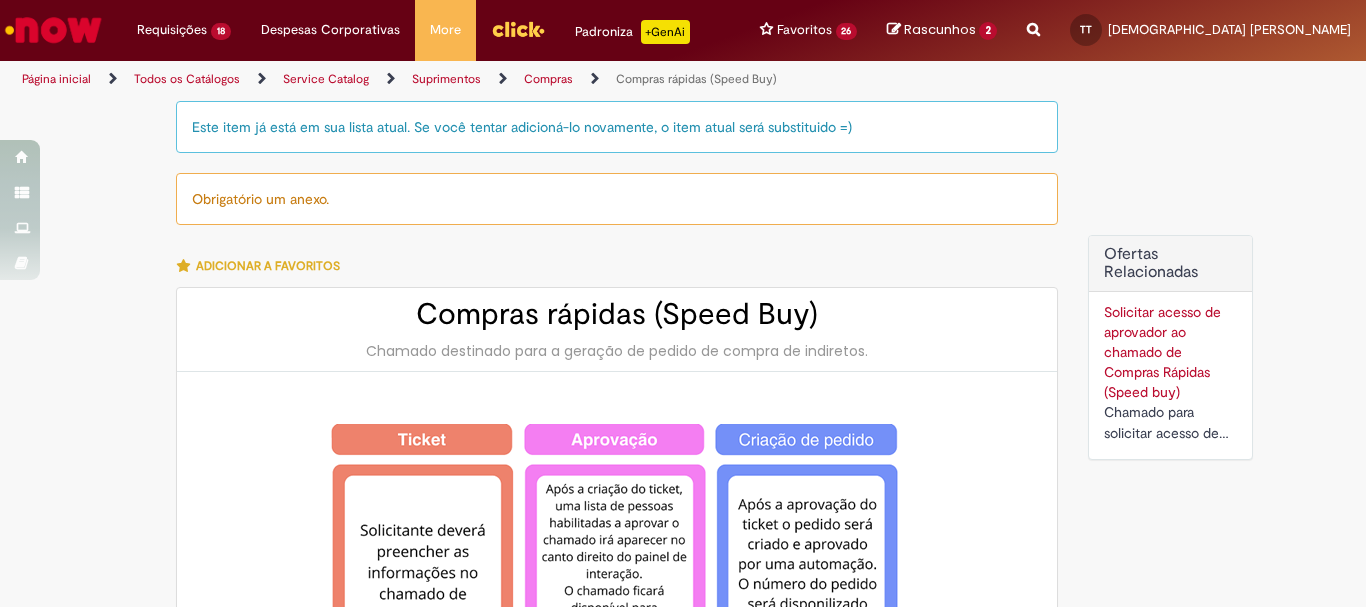 type on "********" 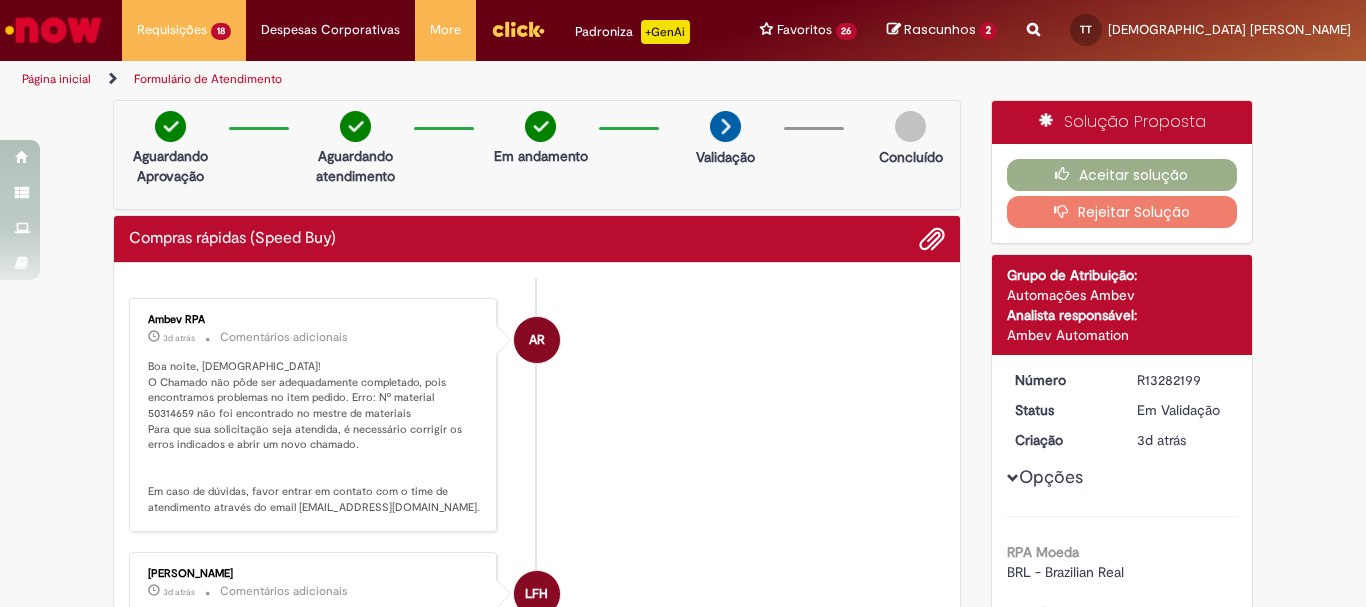 scroll, scrollTop: 0, scrollLeft: 0, axis: both 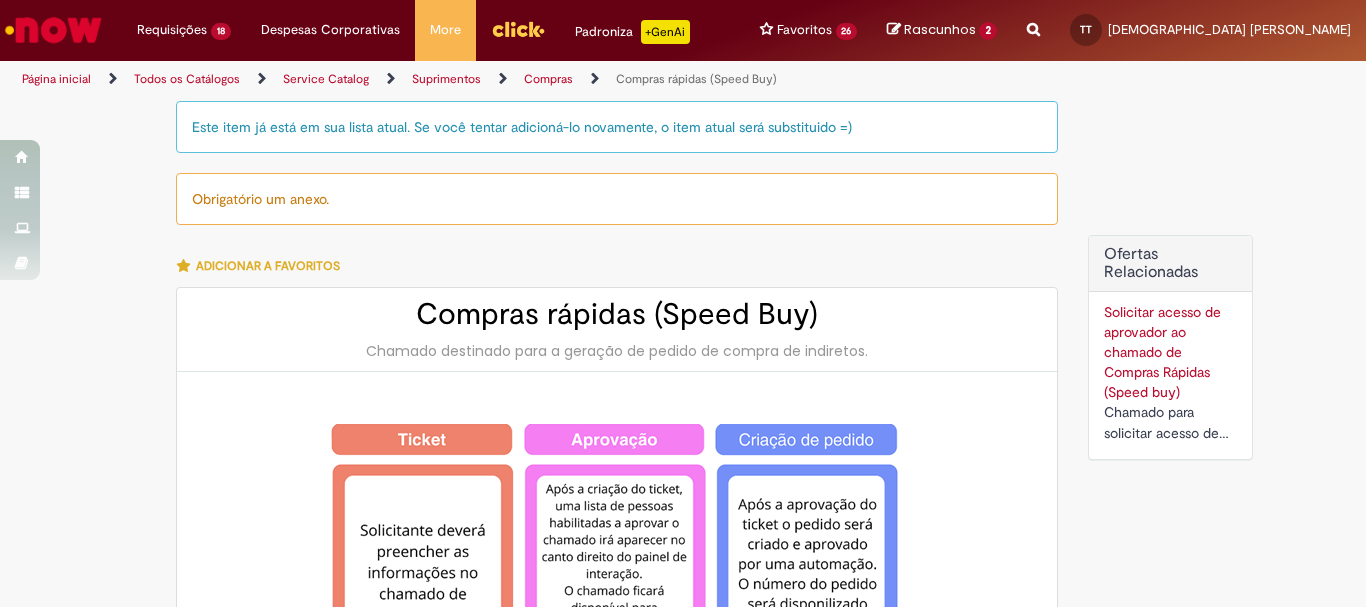 type on "**********" 